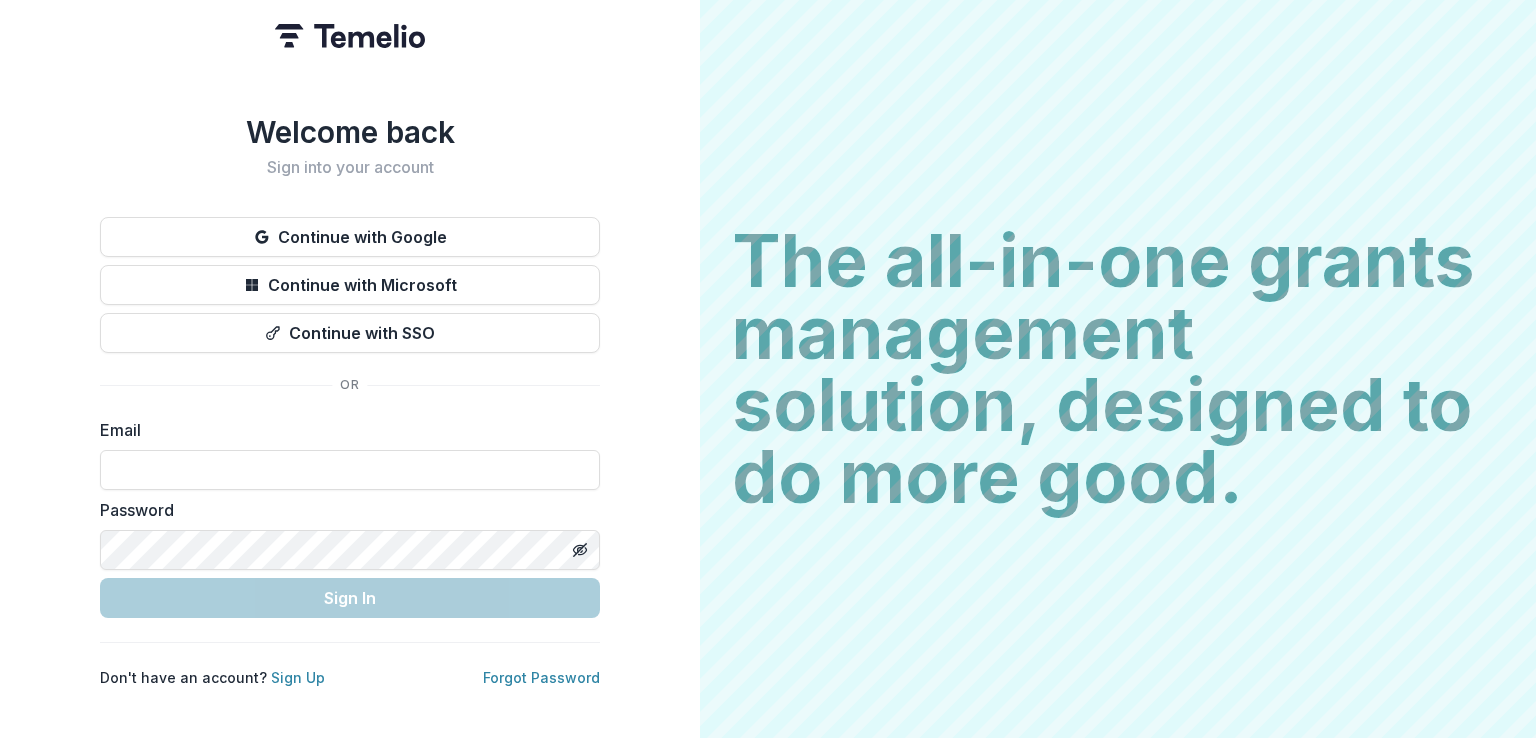 scroll, scrollTop: 0, scrollLeft: 0, axis: both 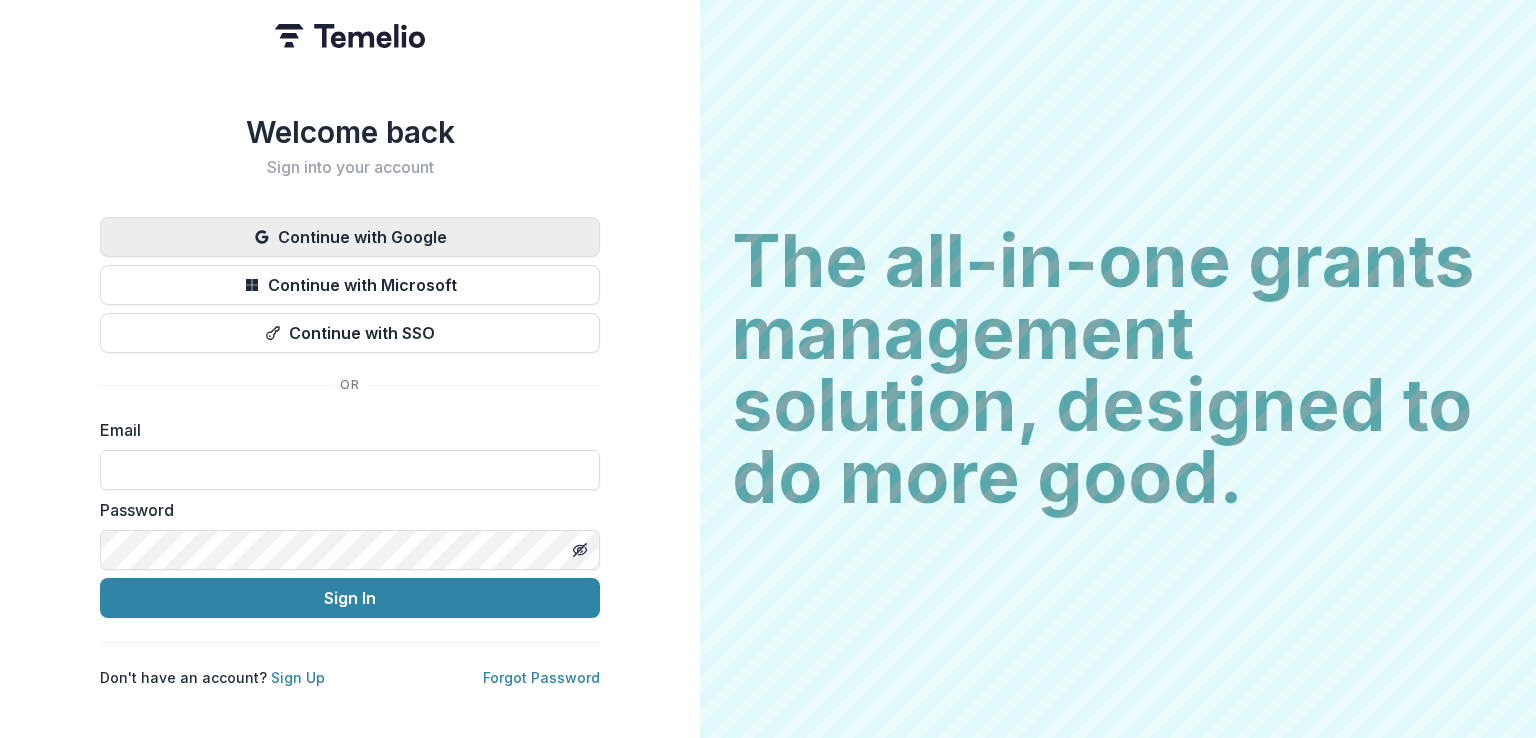 click on "Continue with Google" at bounding box center (350, 237) 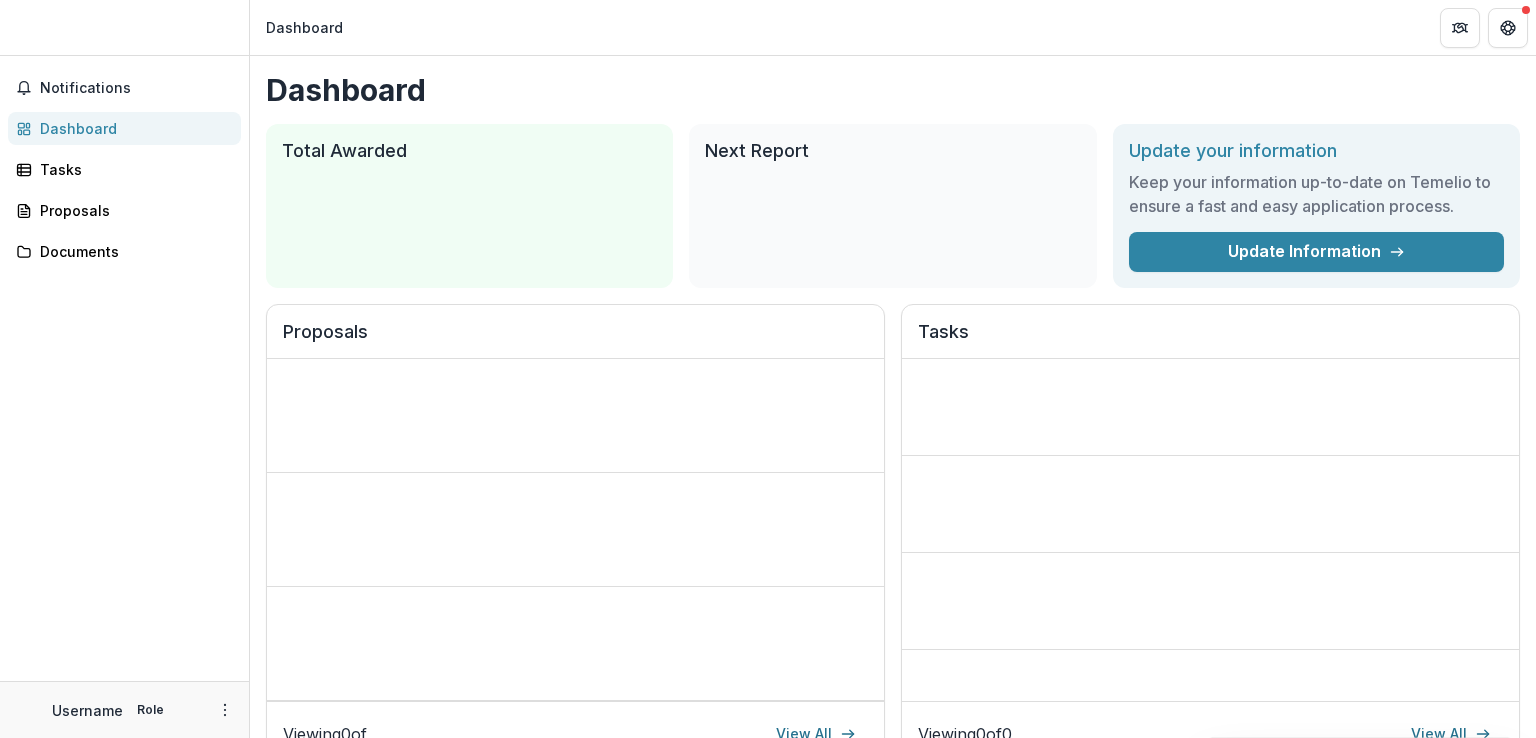 scroll, scrollTop: 0, scrollLeft: 0, axis: both 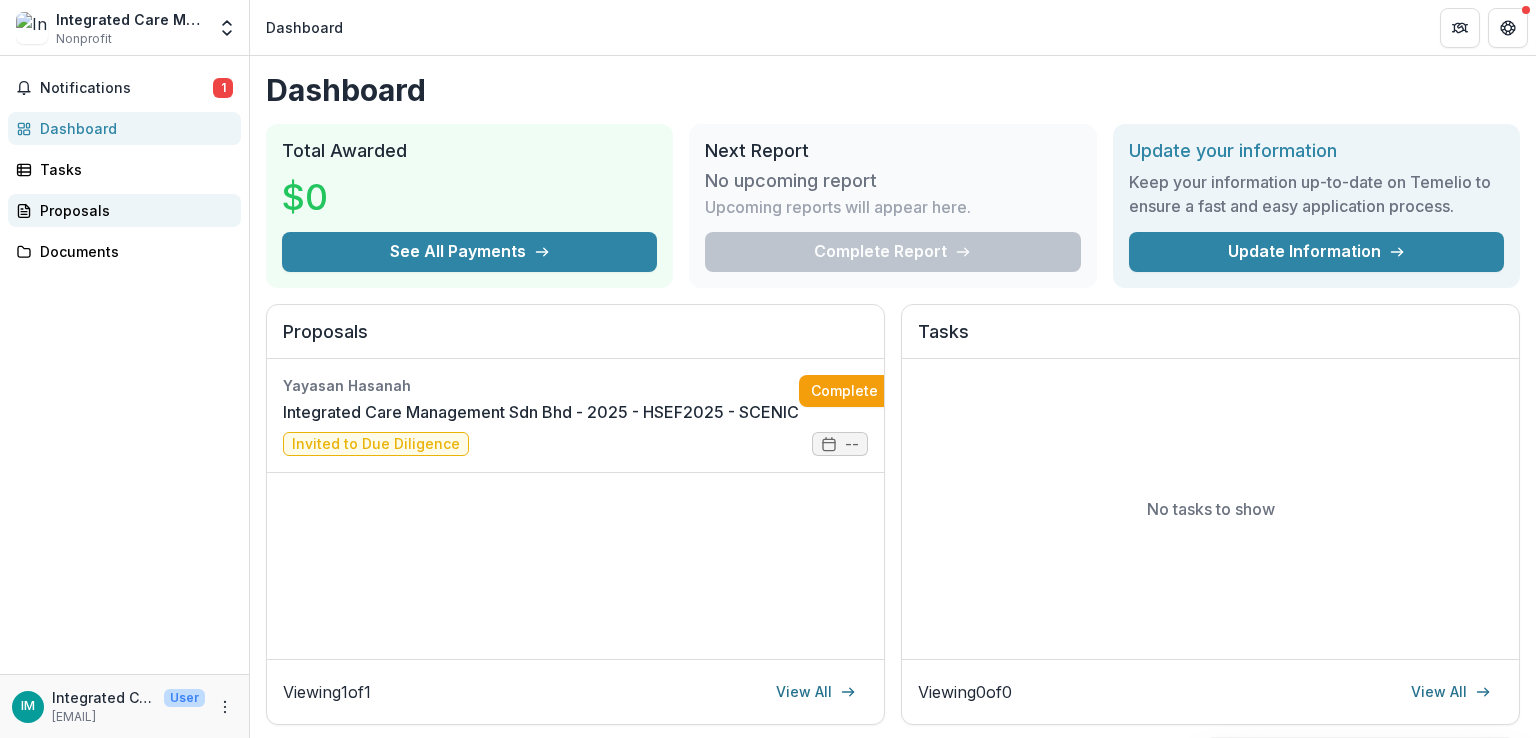 click on "Proposals" at bounding box center [132, 210] 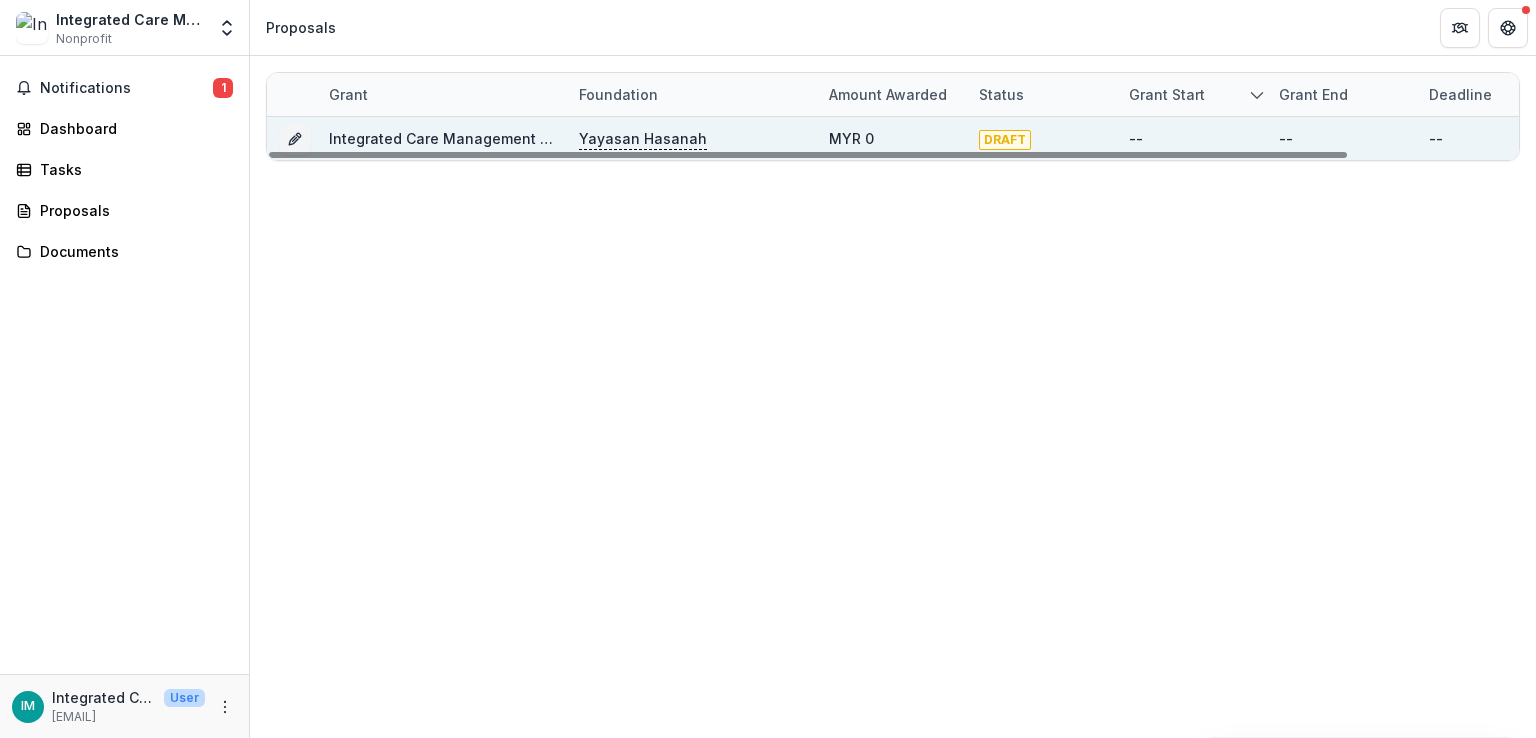 click on "Yayasan Hasanah" at bounding box center [643, 139] 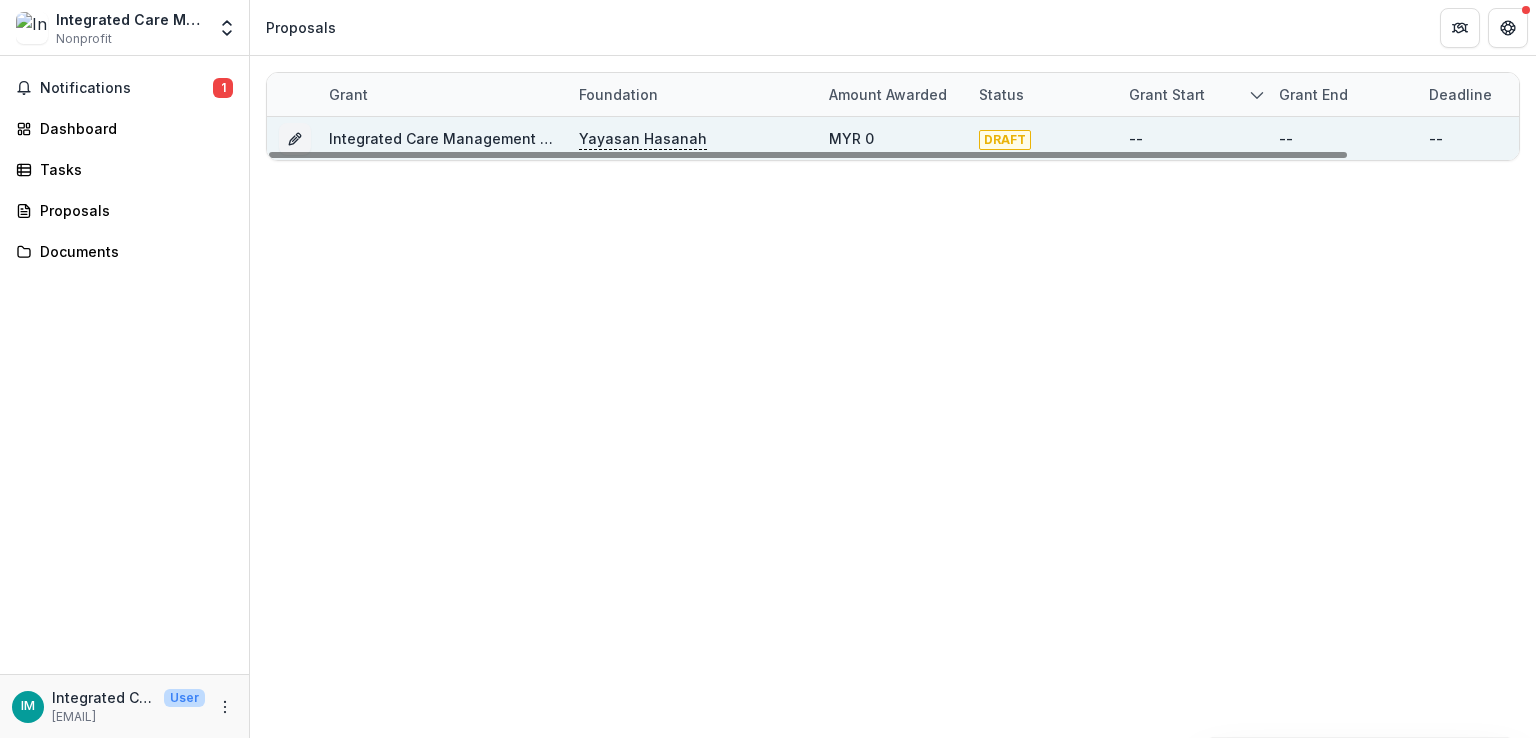 click on "Yayasan Hasanah" at bounding box center (643, 139) 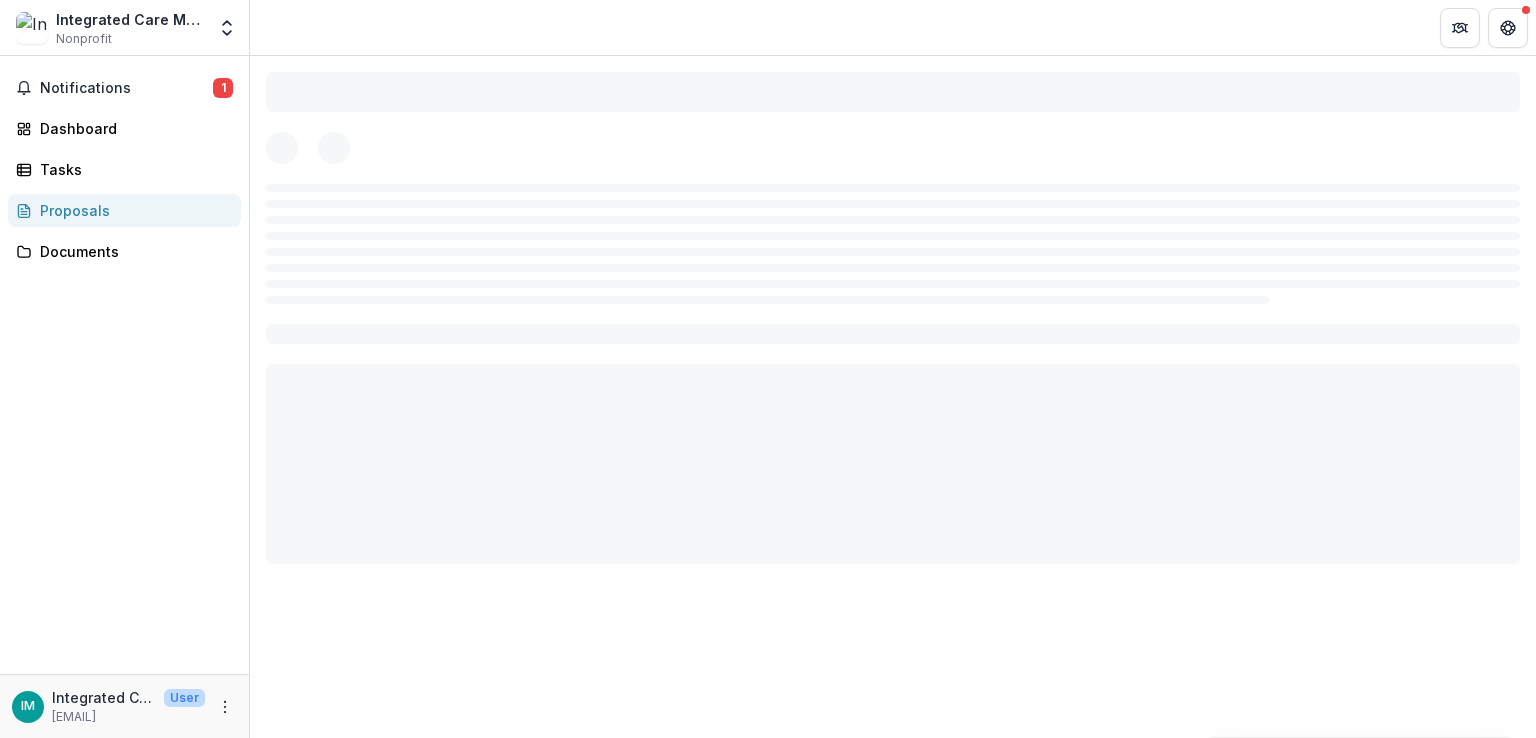 click at bounding box center (893, 148) 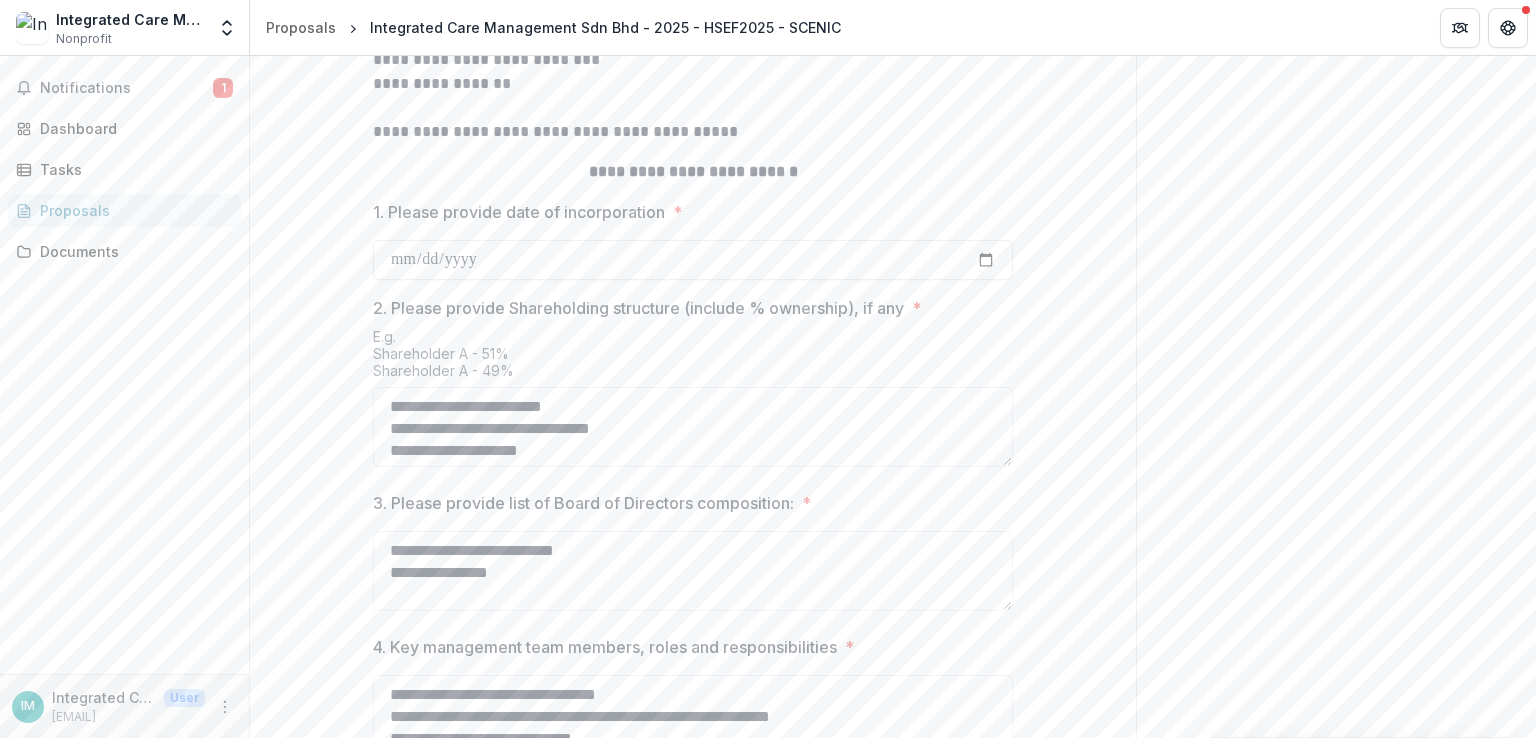 scroll, scrollTop: 912, scrollLeft: 0, axis: vertical 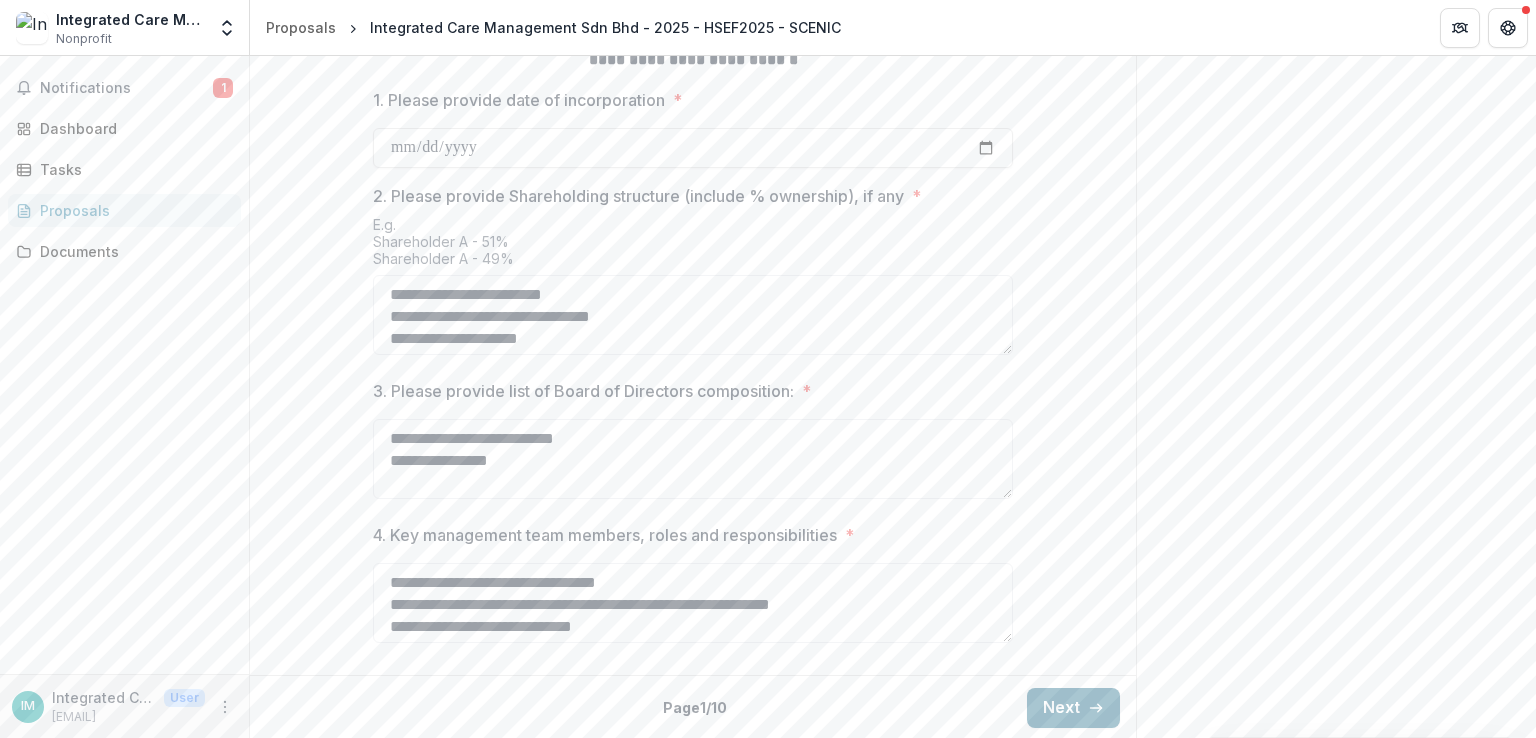 click on "Next" at bounding box center [1073, 708] 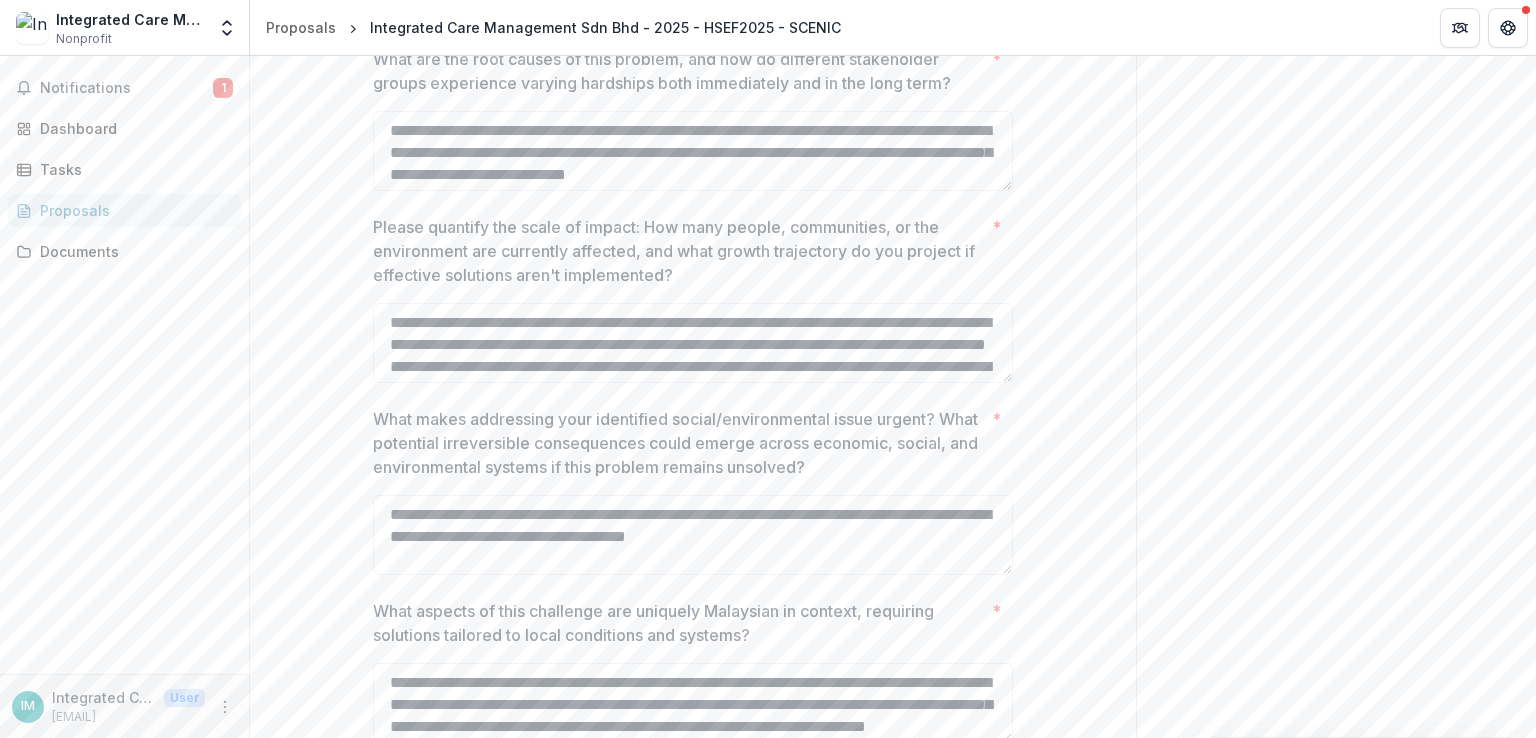 scroll, scrollTop: 832, scrollLeft: 0, axis: vertical 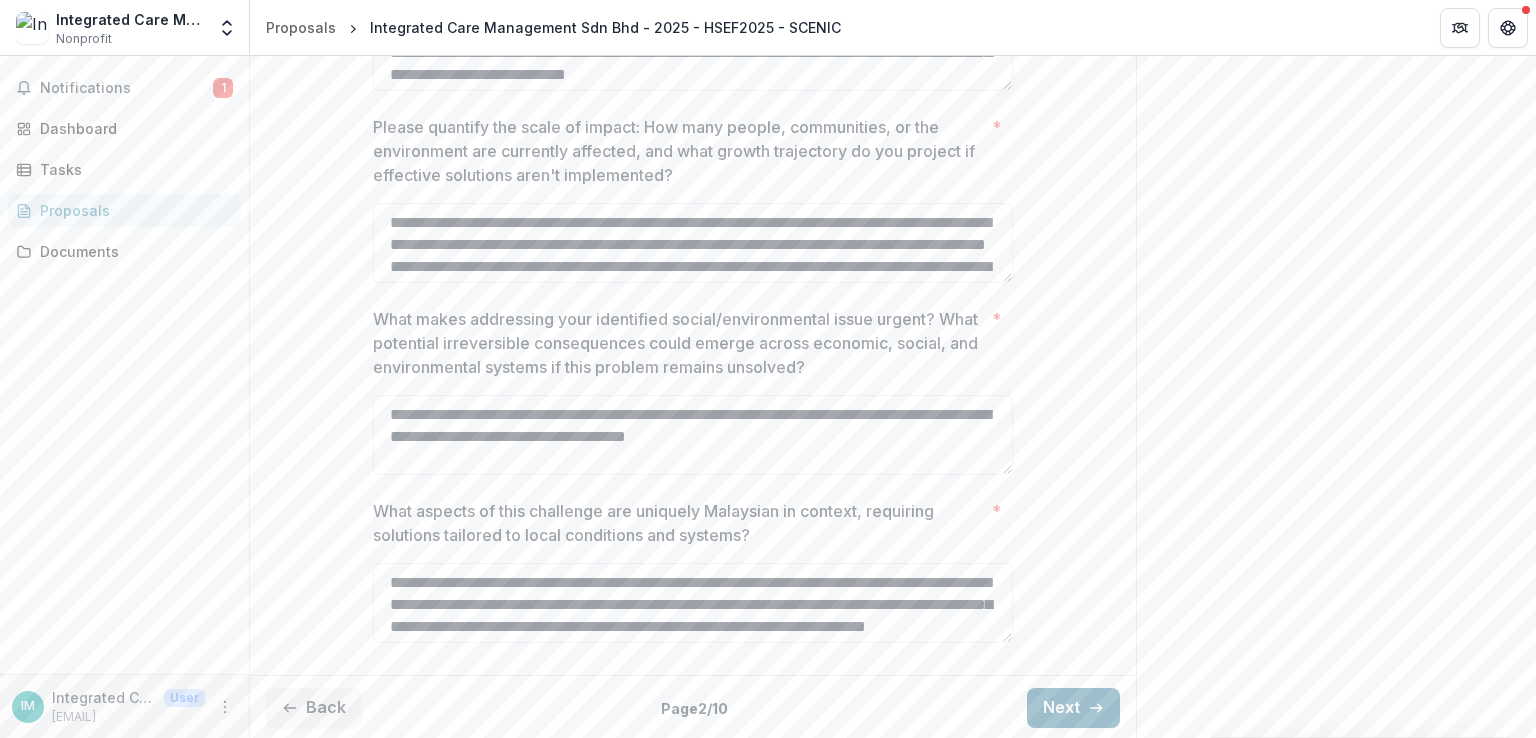 click on "Next" at bounding box center (1073, 708) 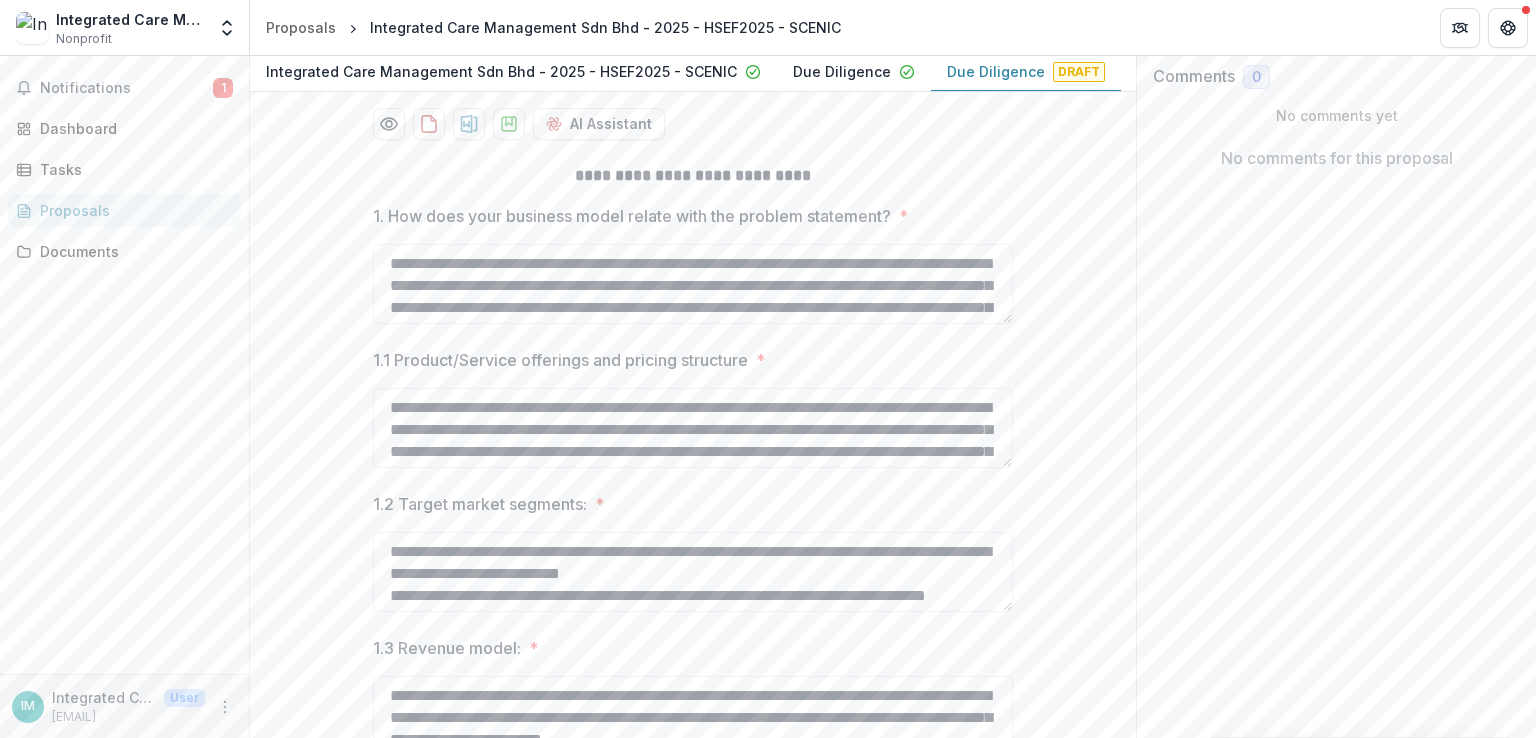 scroll, scrollTop: 456, scrollLeft: 0, axis: vertical 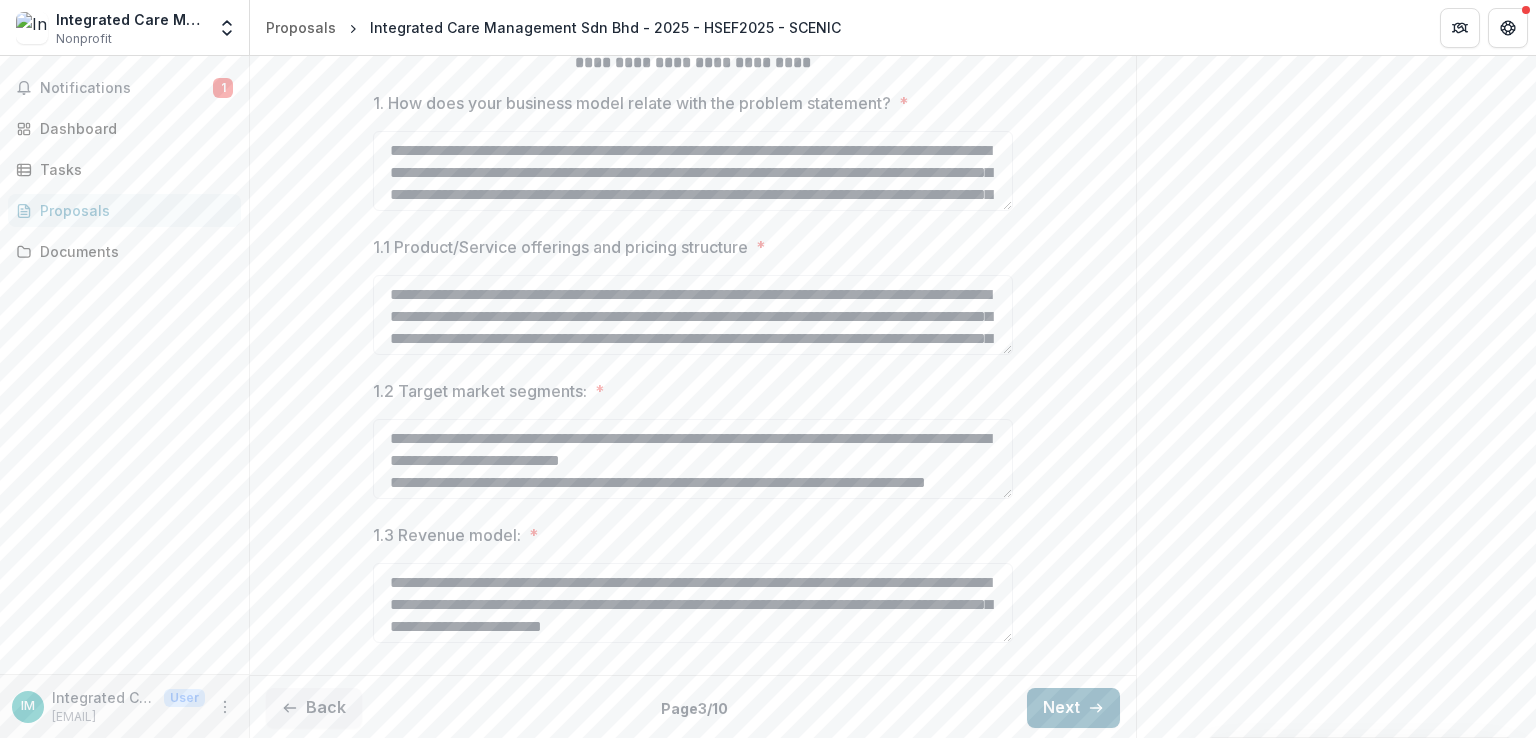 click 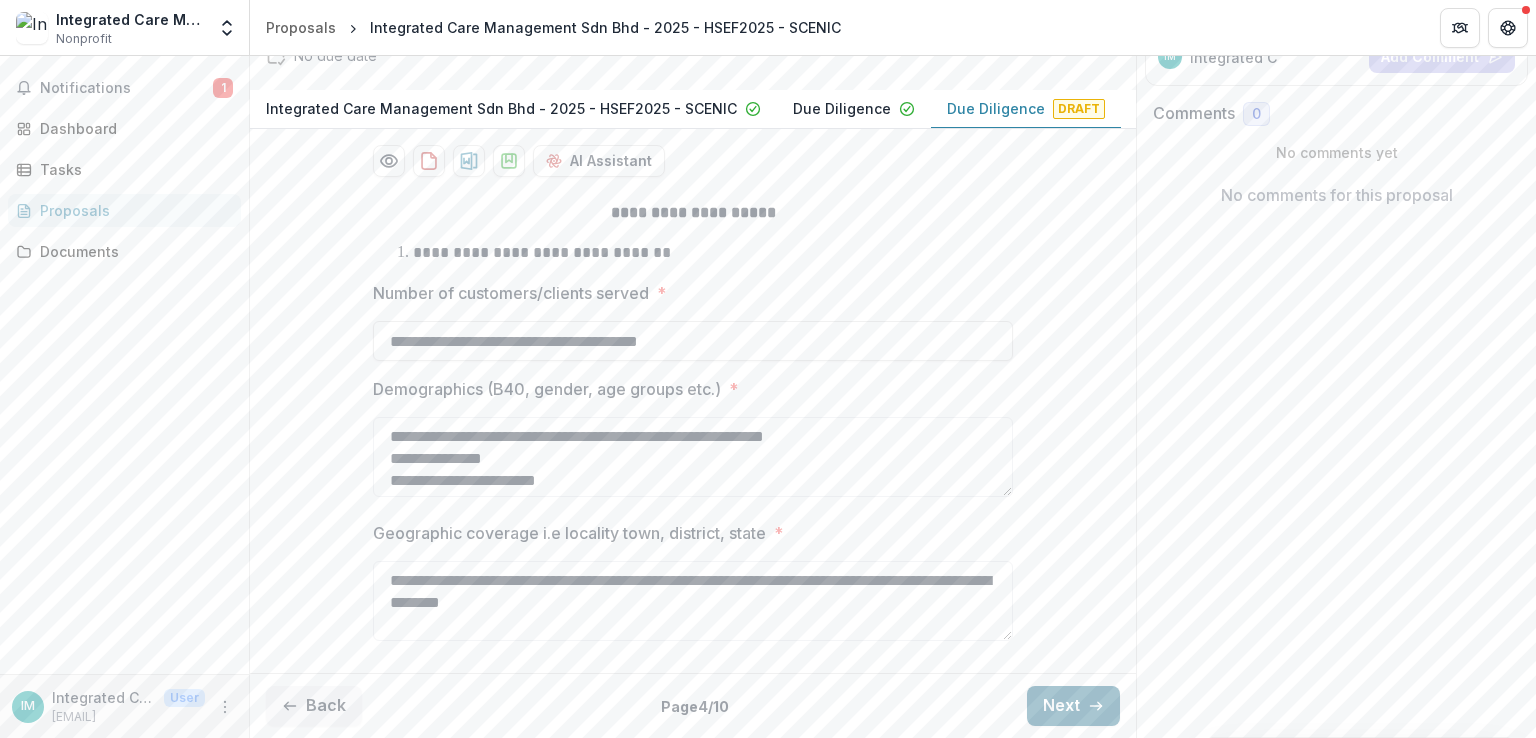 scroll, scrollTop: 304, scrollLeft: 0, axis: vertical 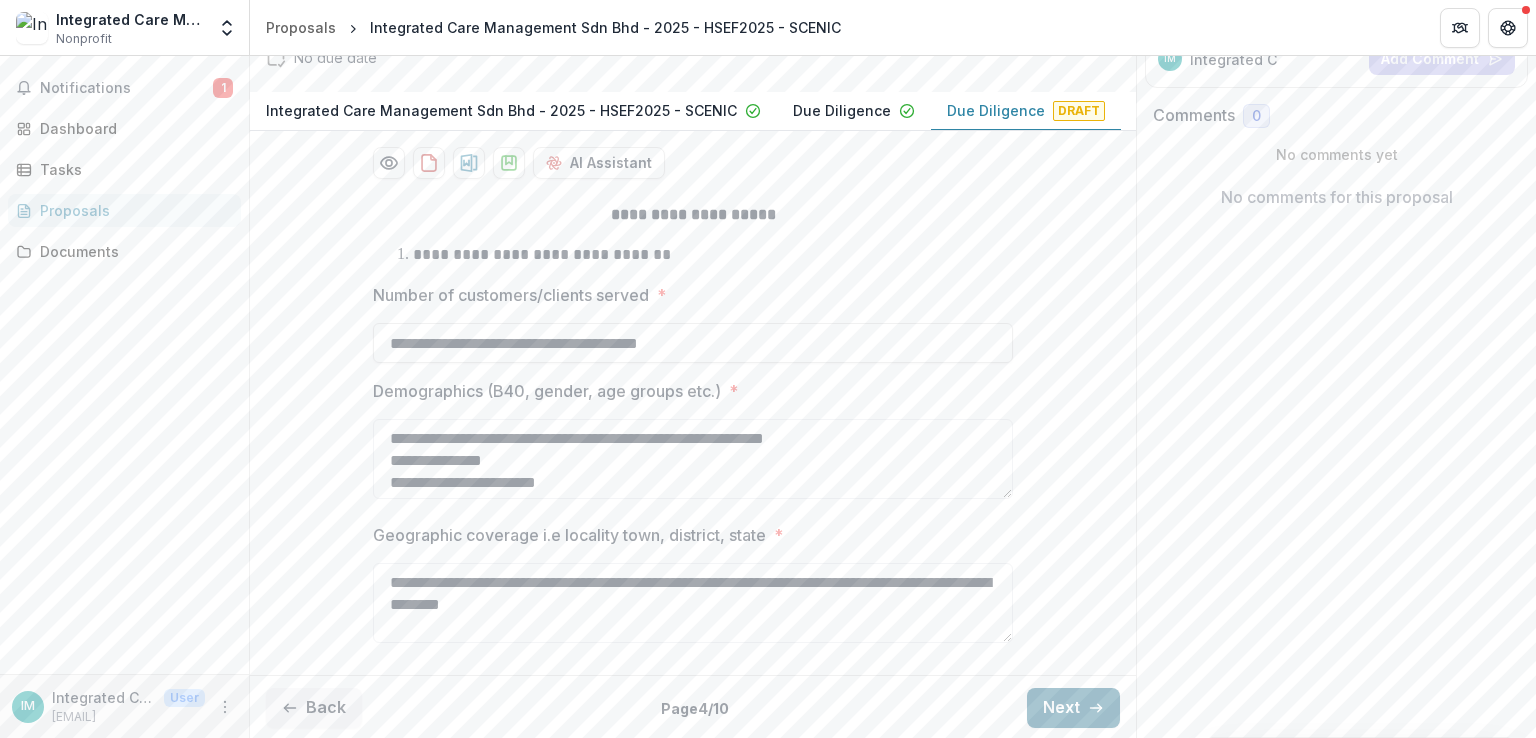 click on "Next" at bounding box center (1073, 708) 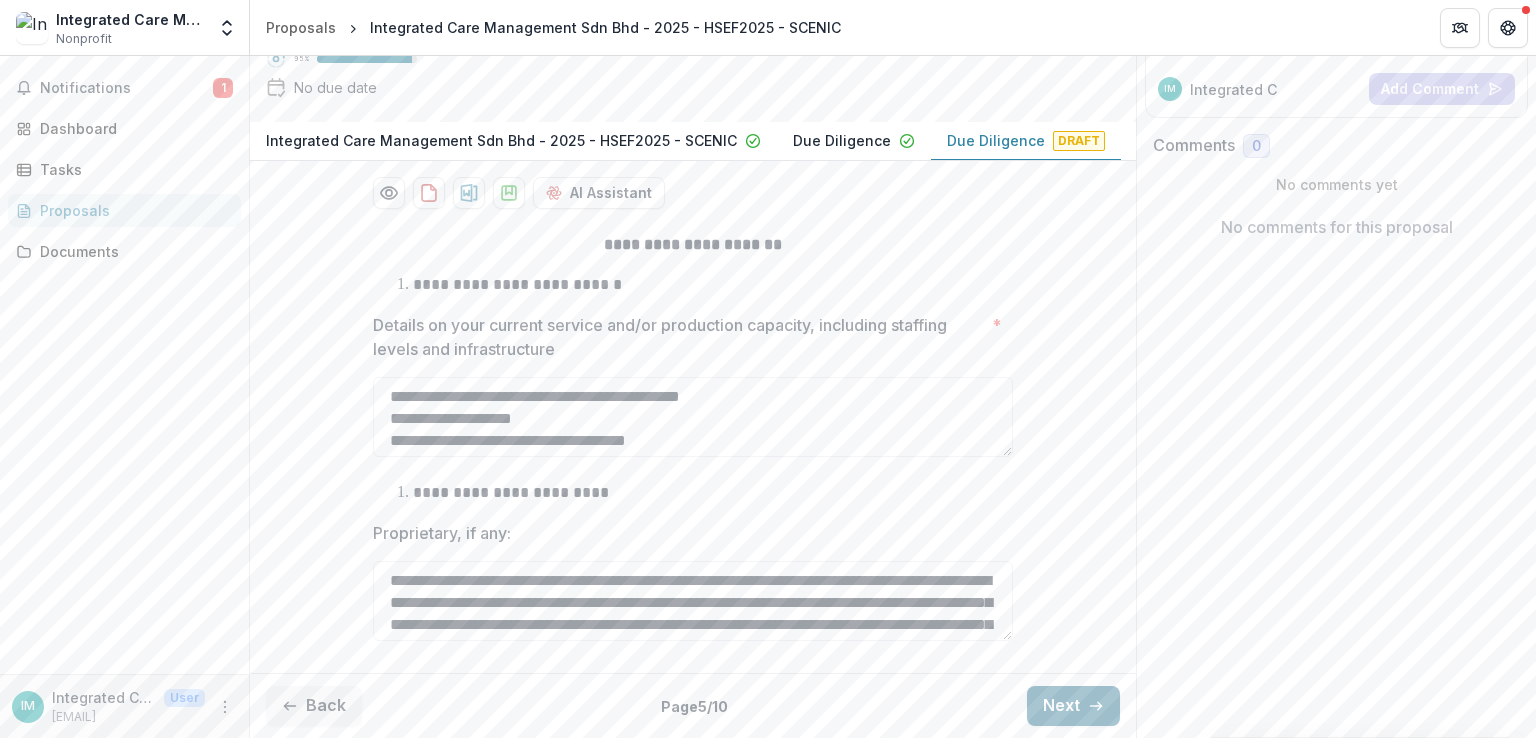scroll, scrollTop: 272, scrollLeft: 0, axis: vertical 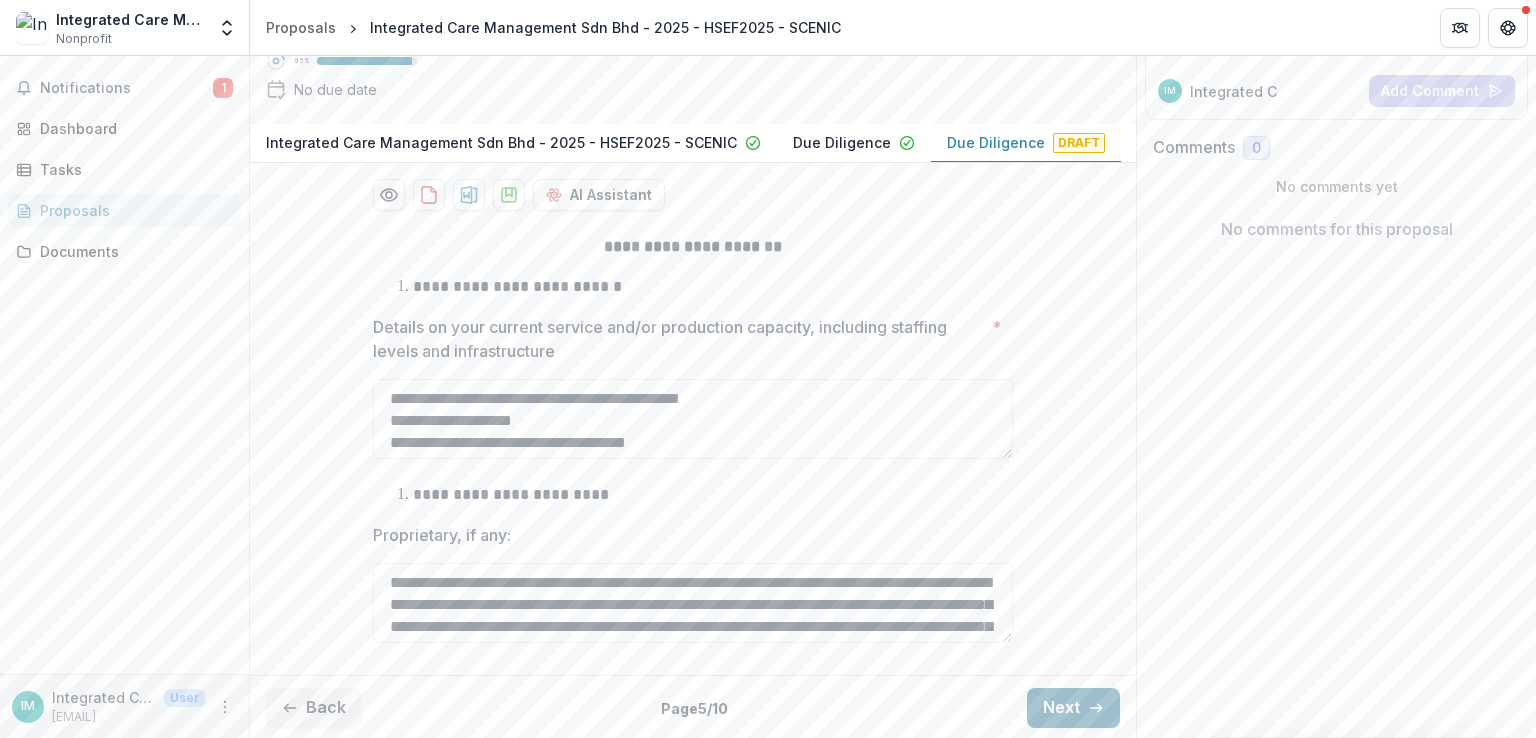 click on "Next" at bounding box center (1073, 708) 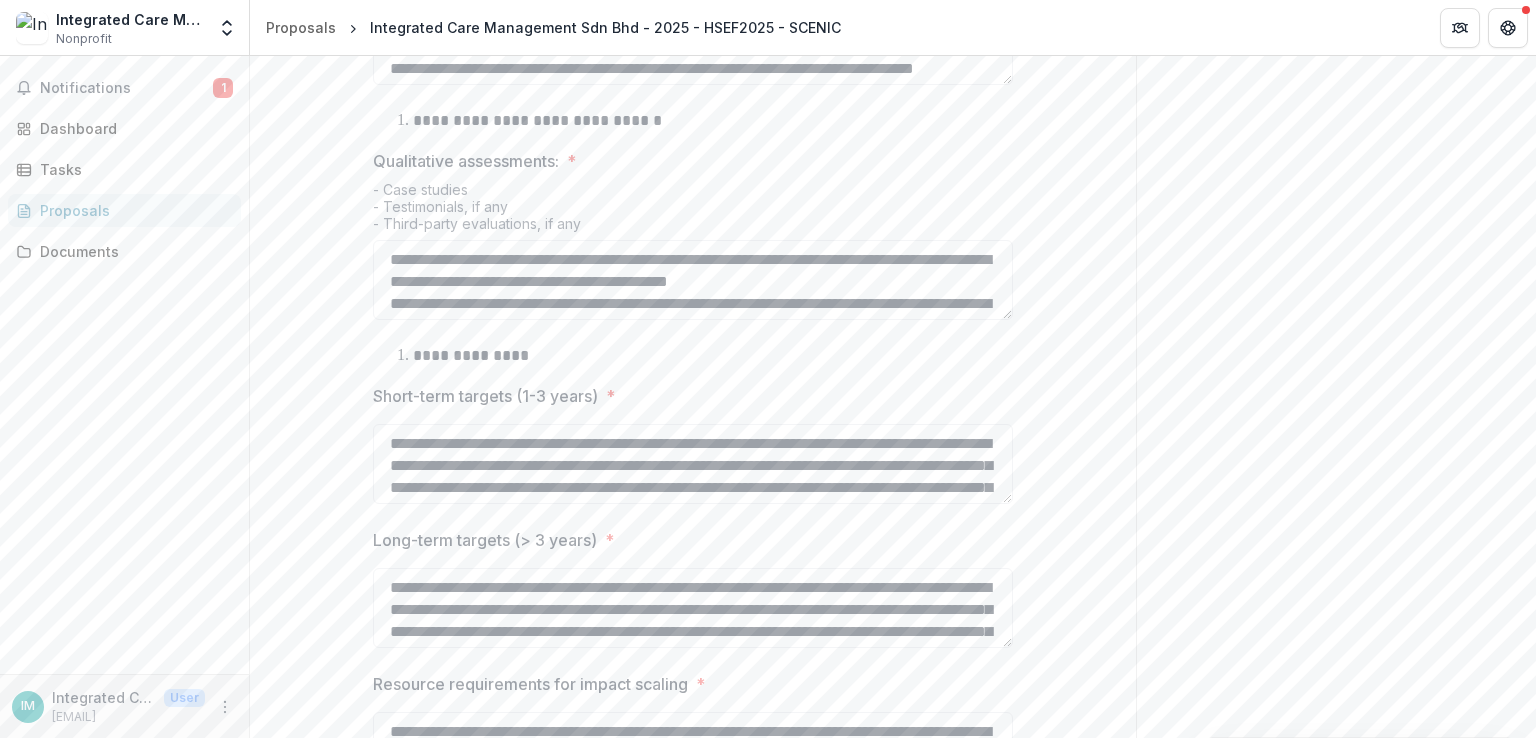 scroll, scrollTop: 1056, scrollLeft: 0, axis: vertical 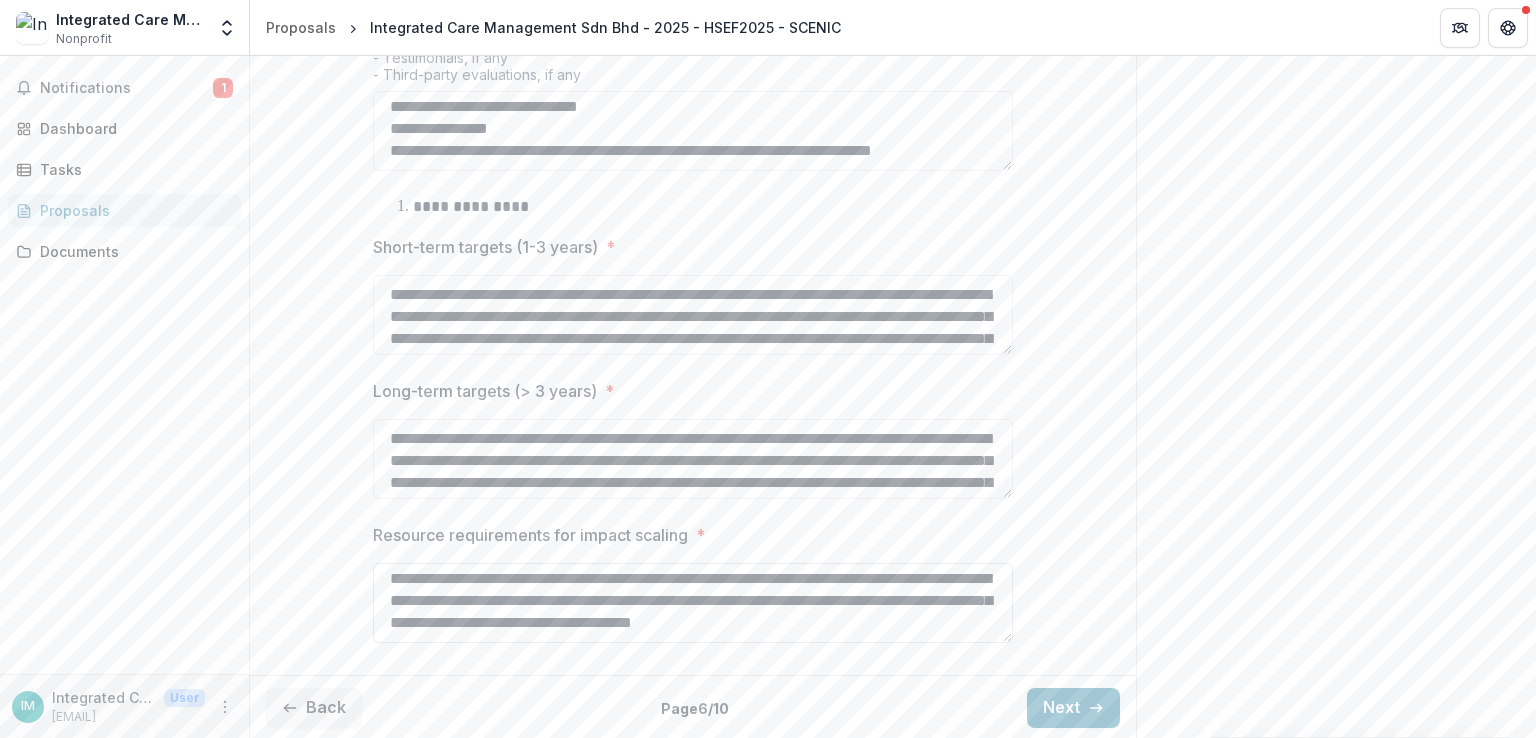 click on "**********" at bounding box center [693, 603] 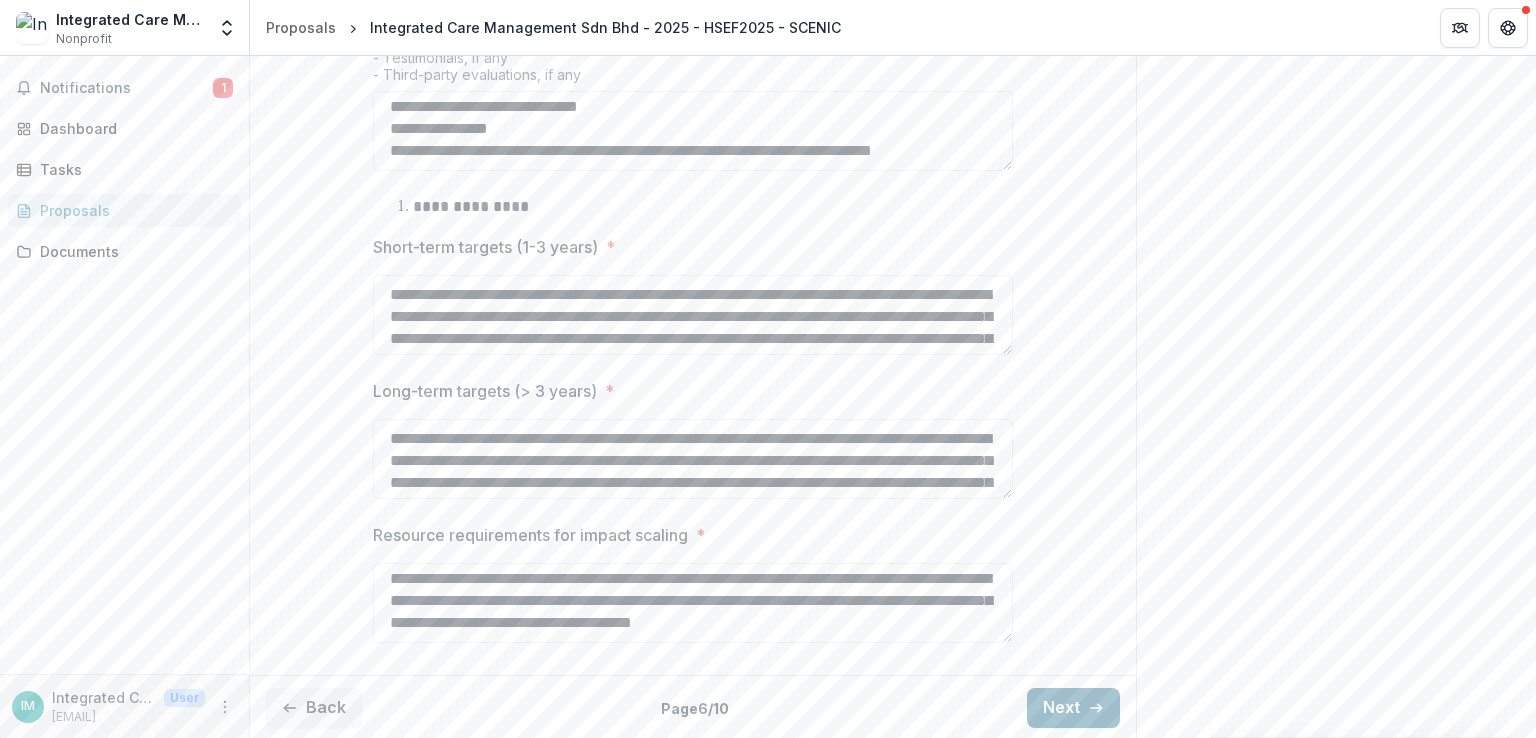 click on "Next" at bounding box center (1073, 708) 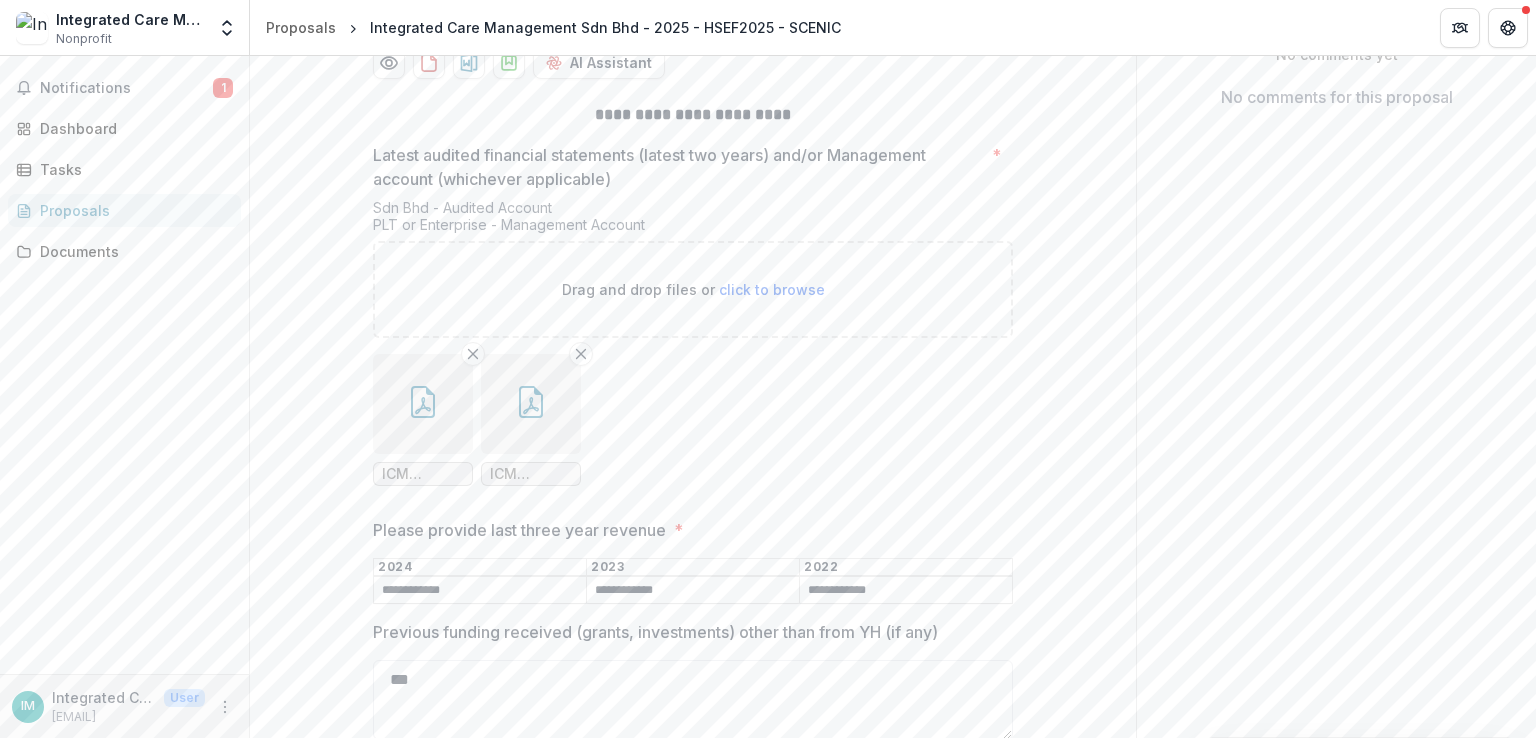 scroll, scrollTop: 497, scrollLeft: 0, axis: vertical 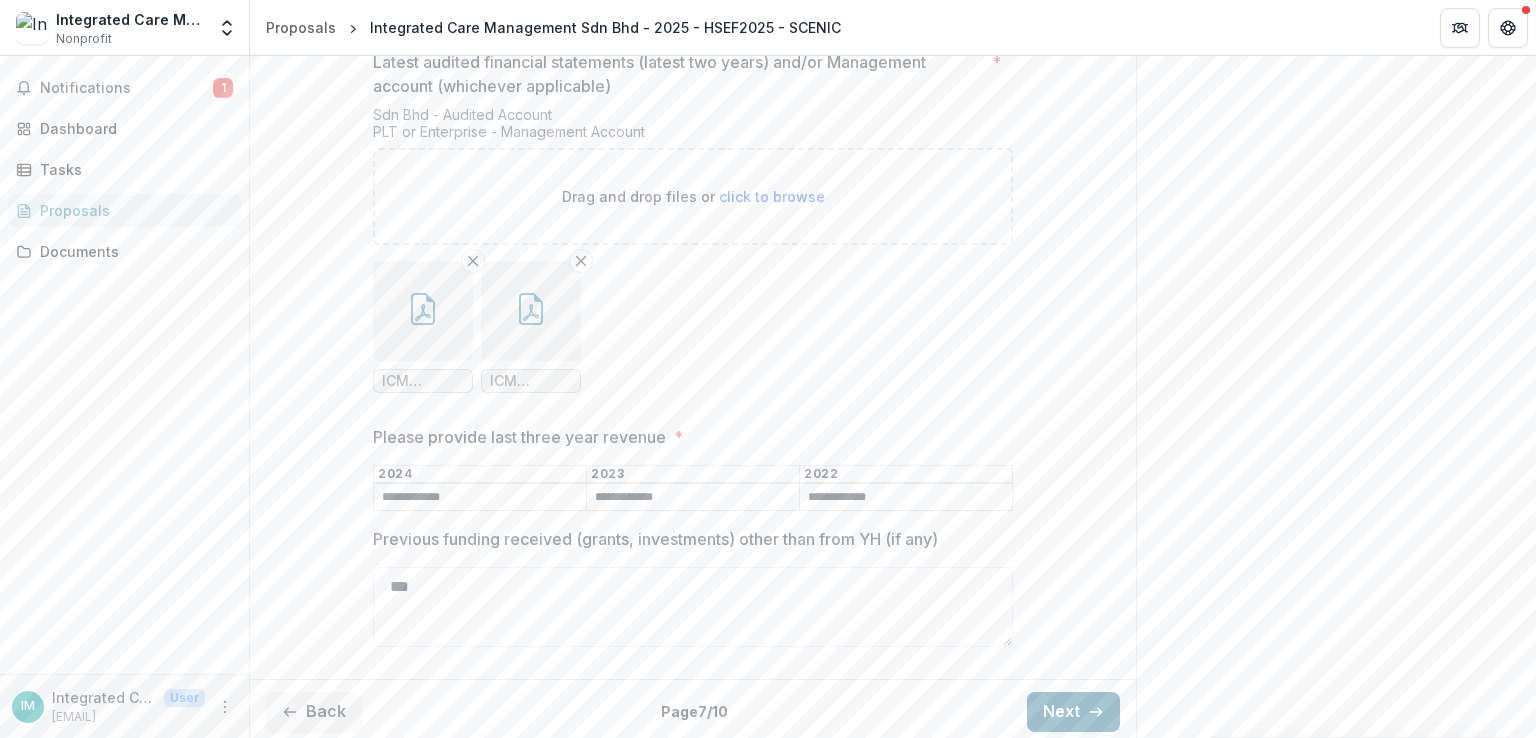 click on "Next" at bounding box center (1073, 712) 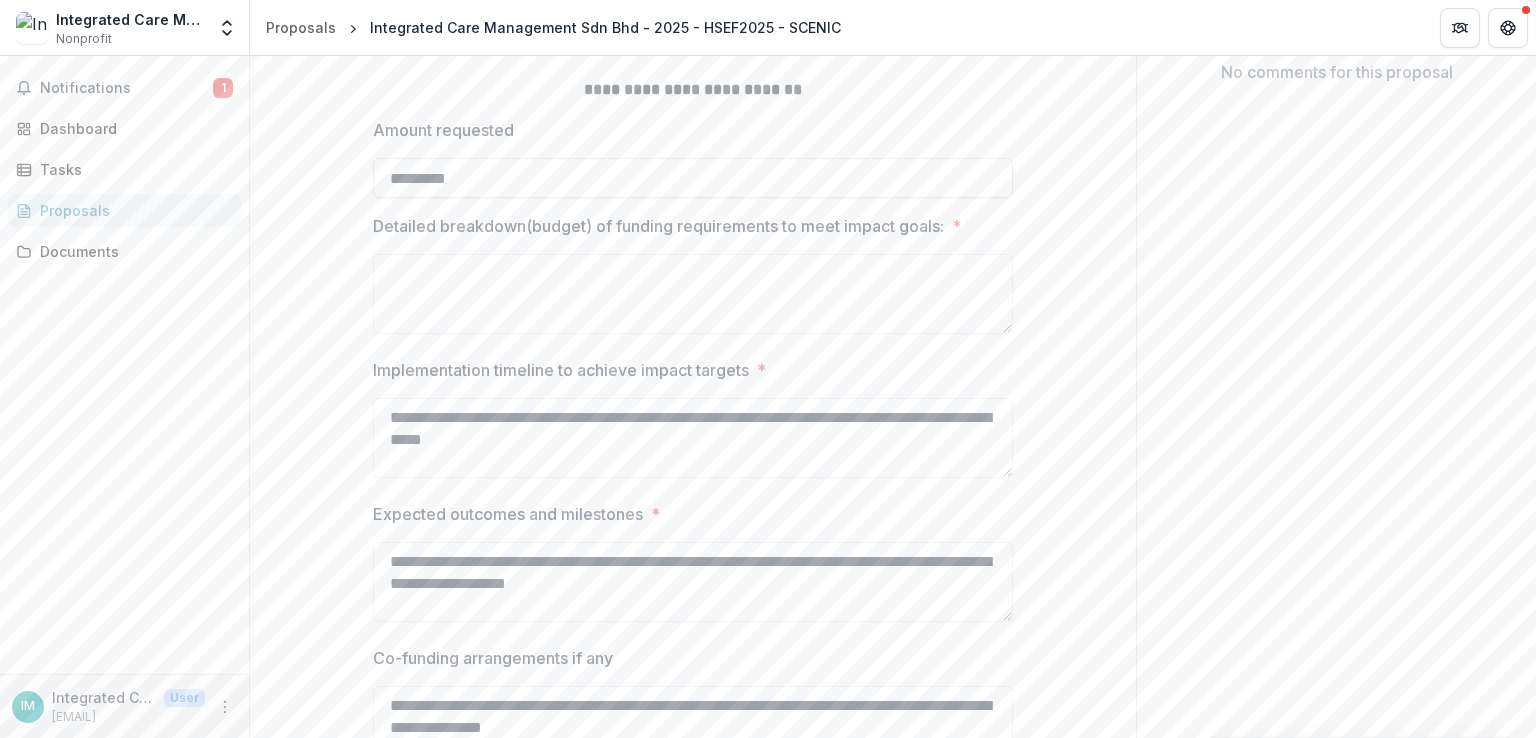 scroll, scrollTop: 397, scrollLeft: 0, axis: vertical 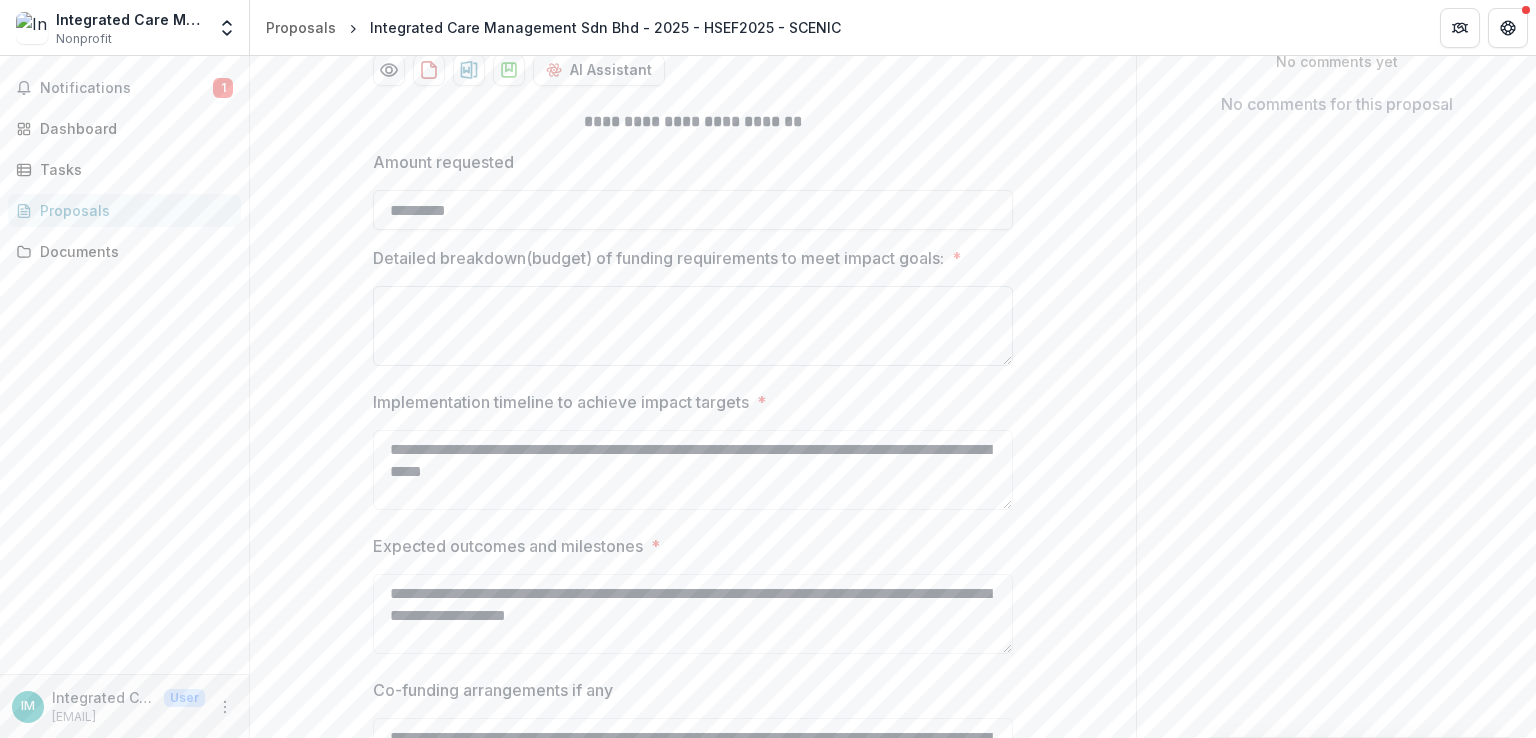 click on "Detailed breakdown(budget) of funding requirements to meet impact goals:  *" at bounding box center [693, 326] 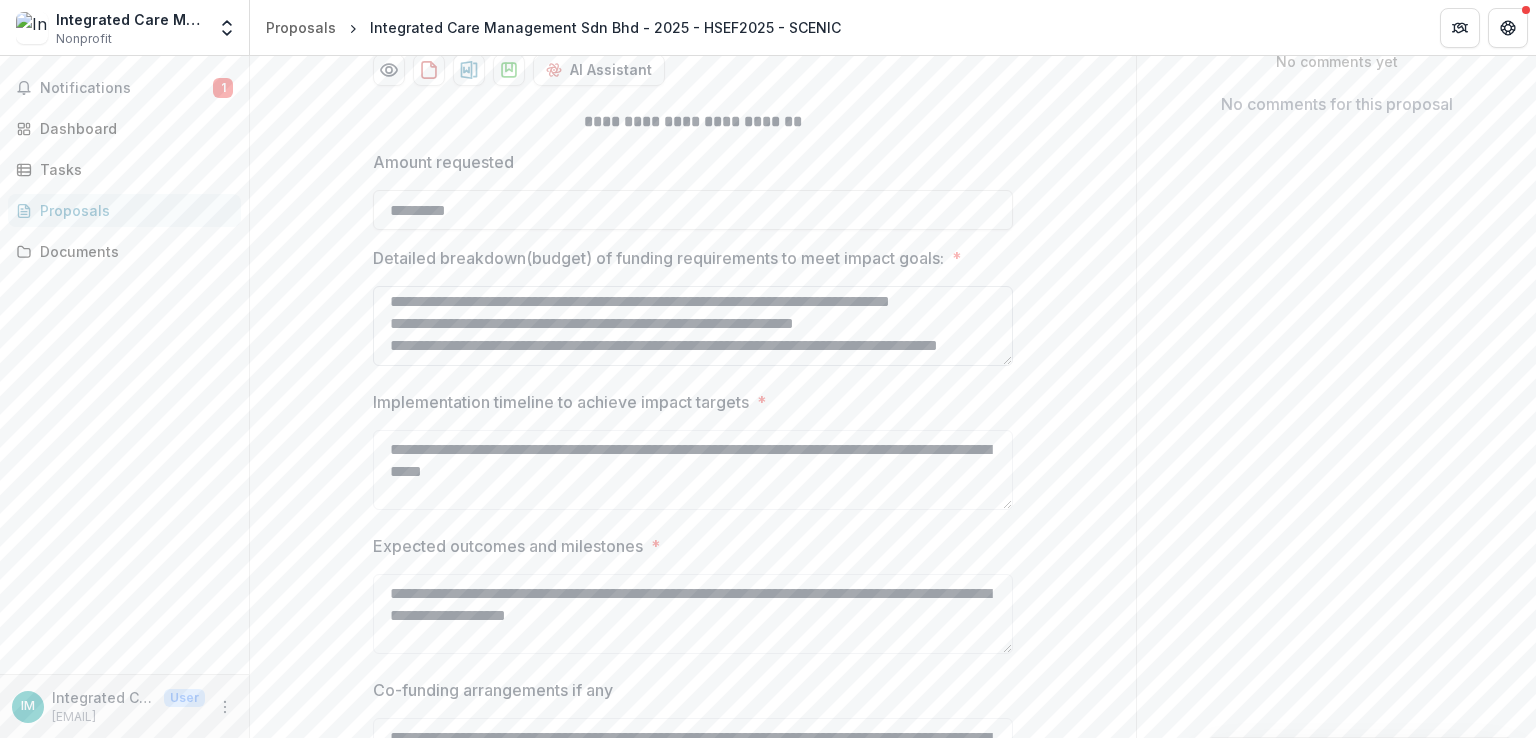 scroll, scrollTop: 126, scrollLeft: 0, axis: vertical 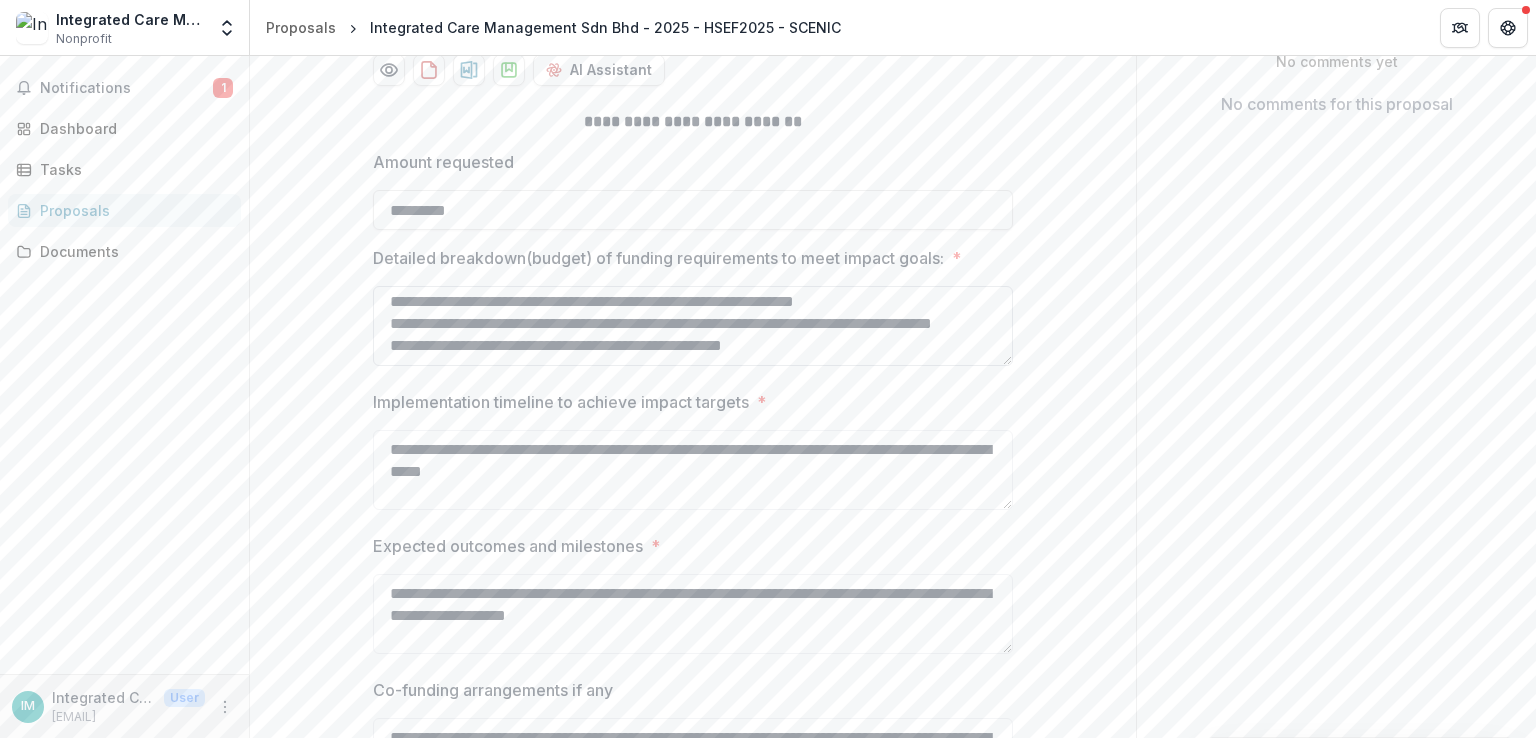 click on "**********" at bounding box center (693, 326) 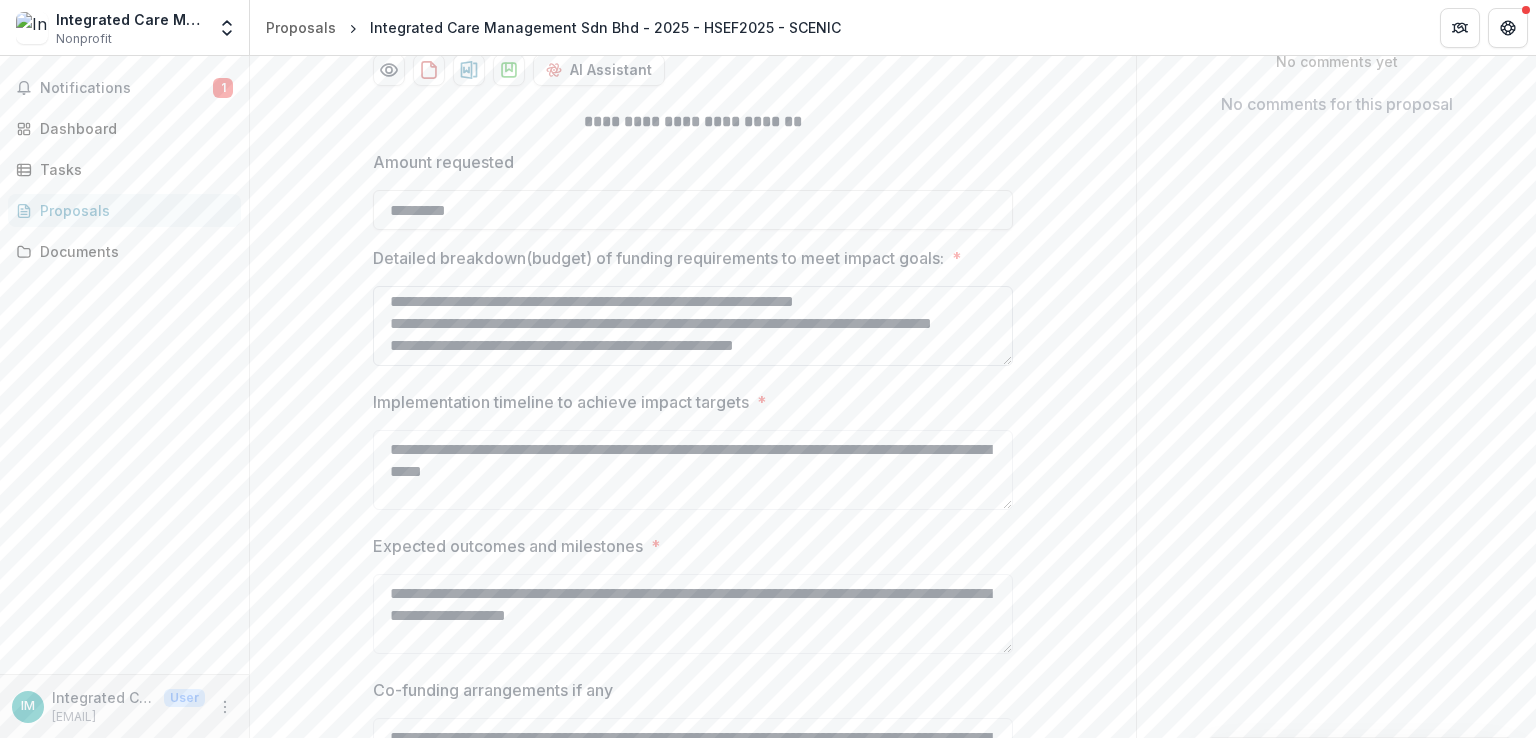 click on "**********" at bounding box center [693, 326] 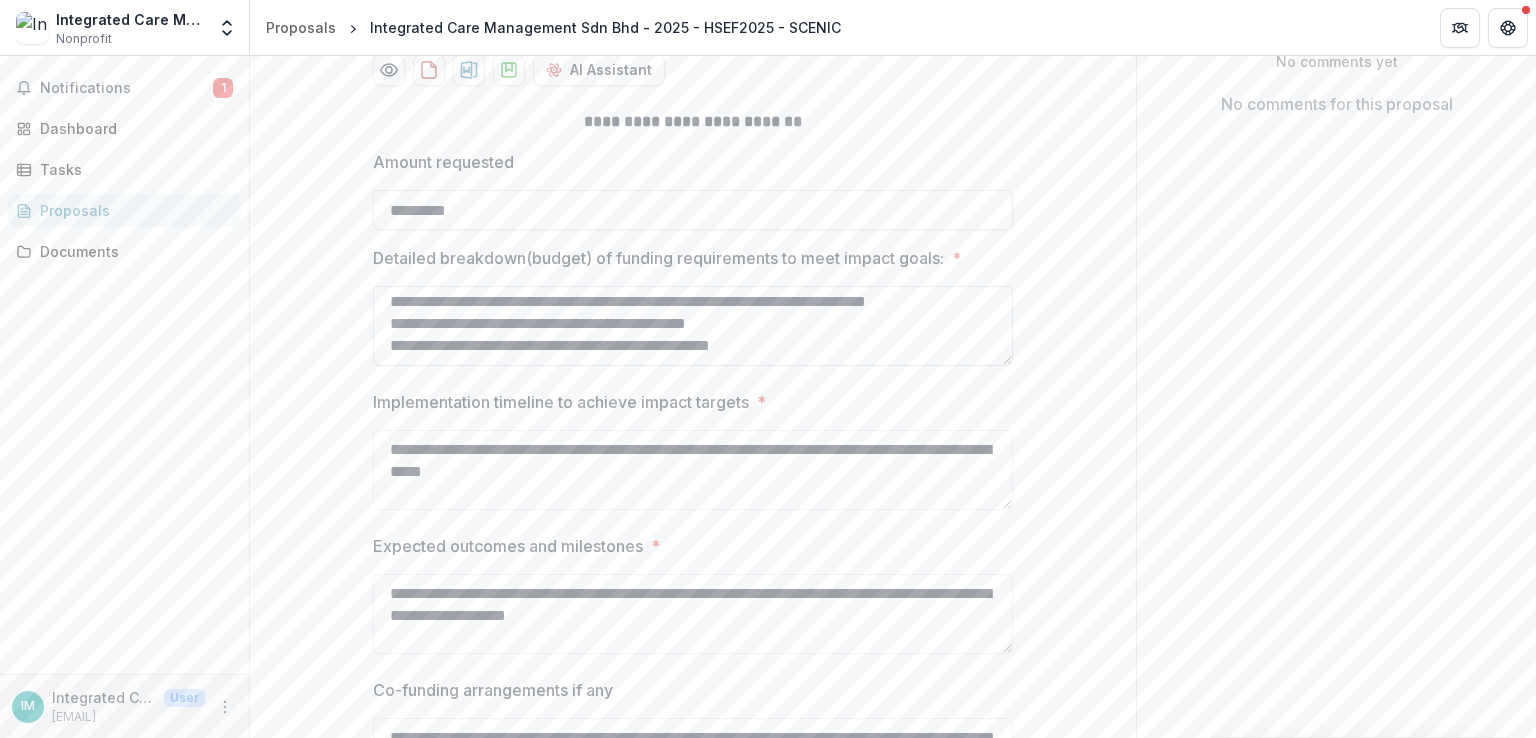 scroll, scrollTop: 324, scrollLeft: 0, axis: vertical 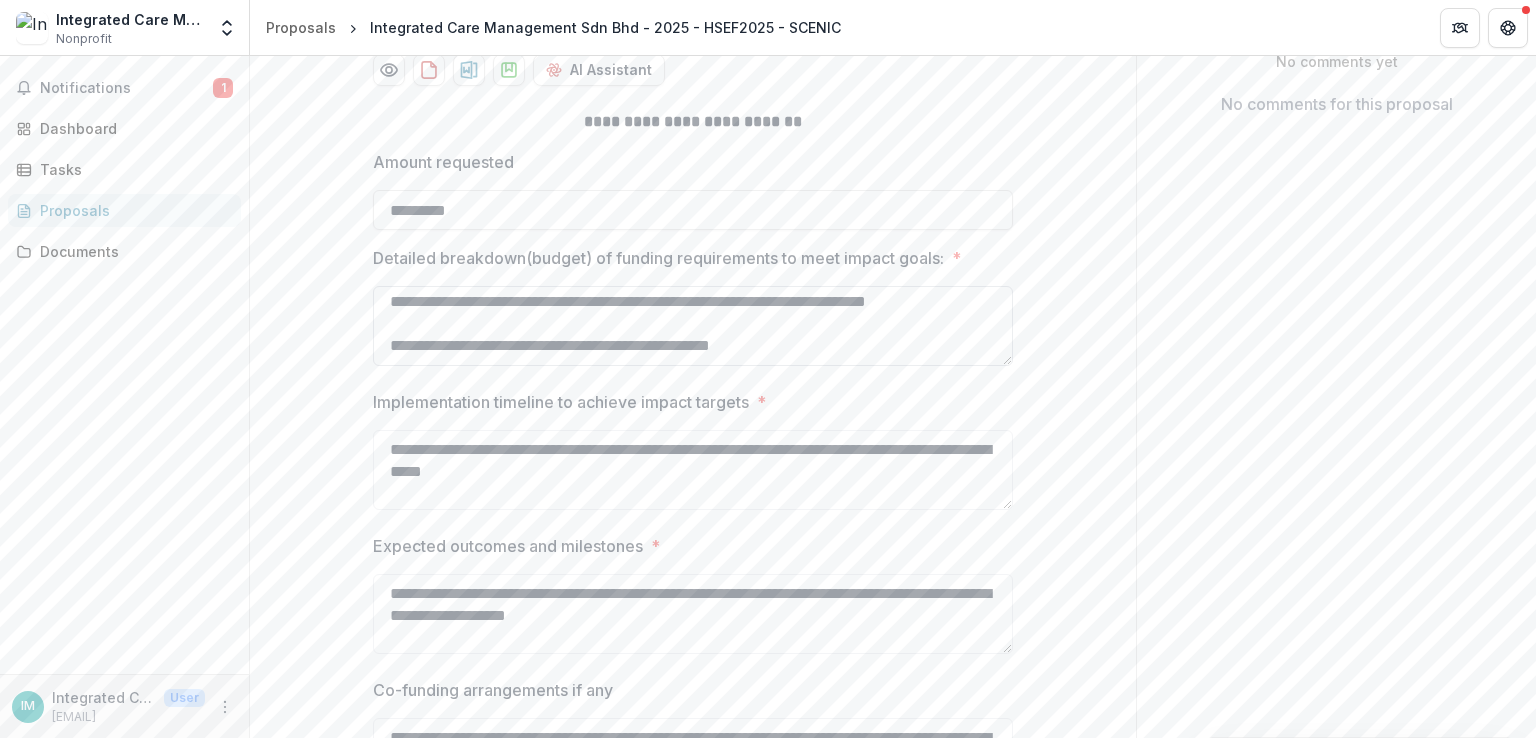 click on "**********" at bounding box center (693, 326) 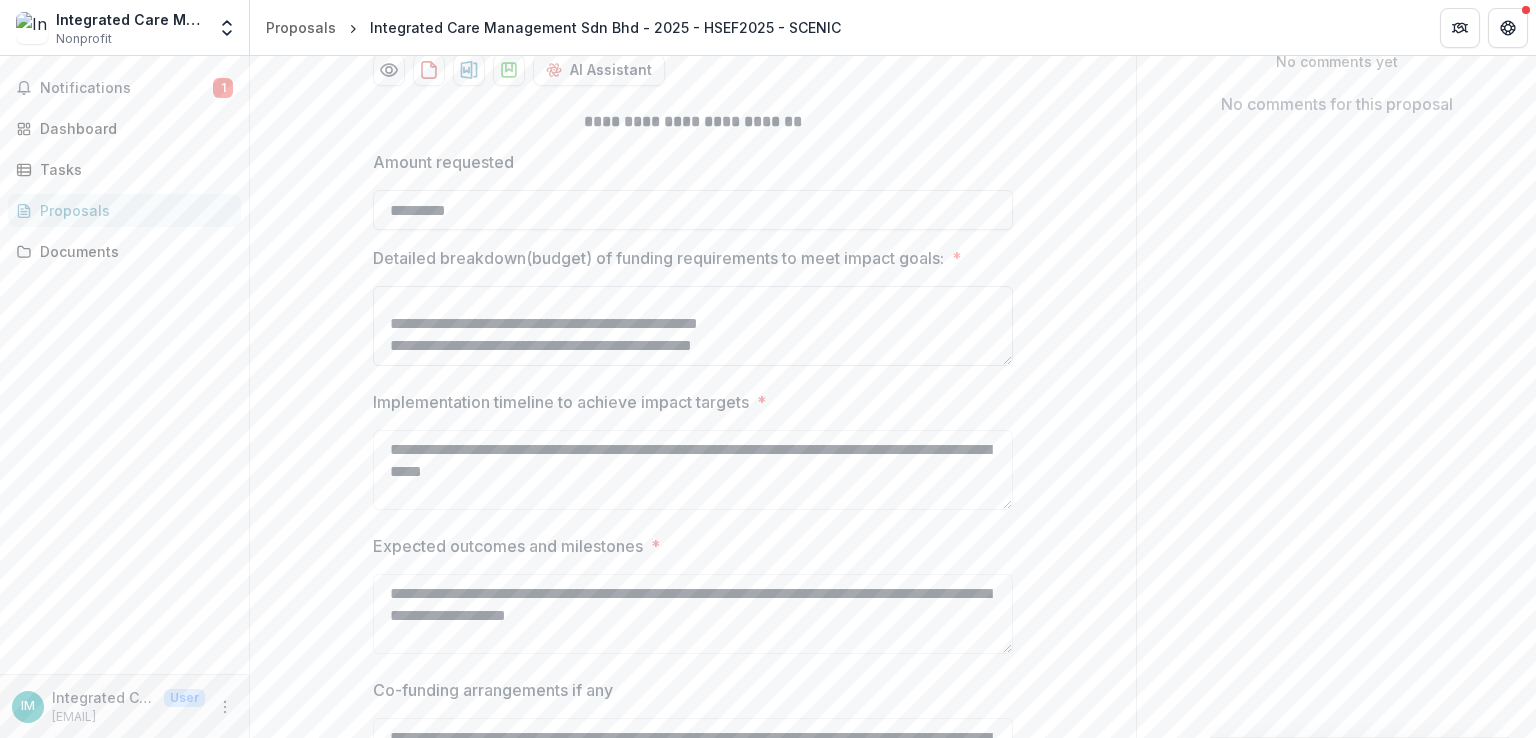 click on "**********" at bounding box center [693, 326] 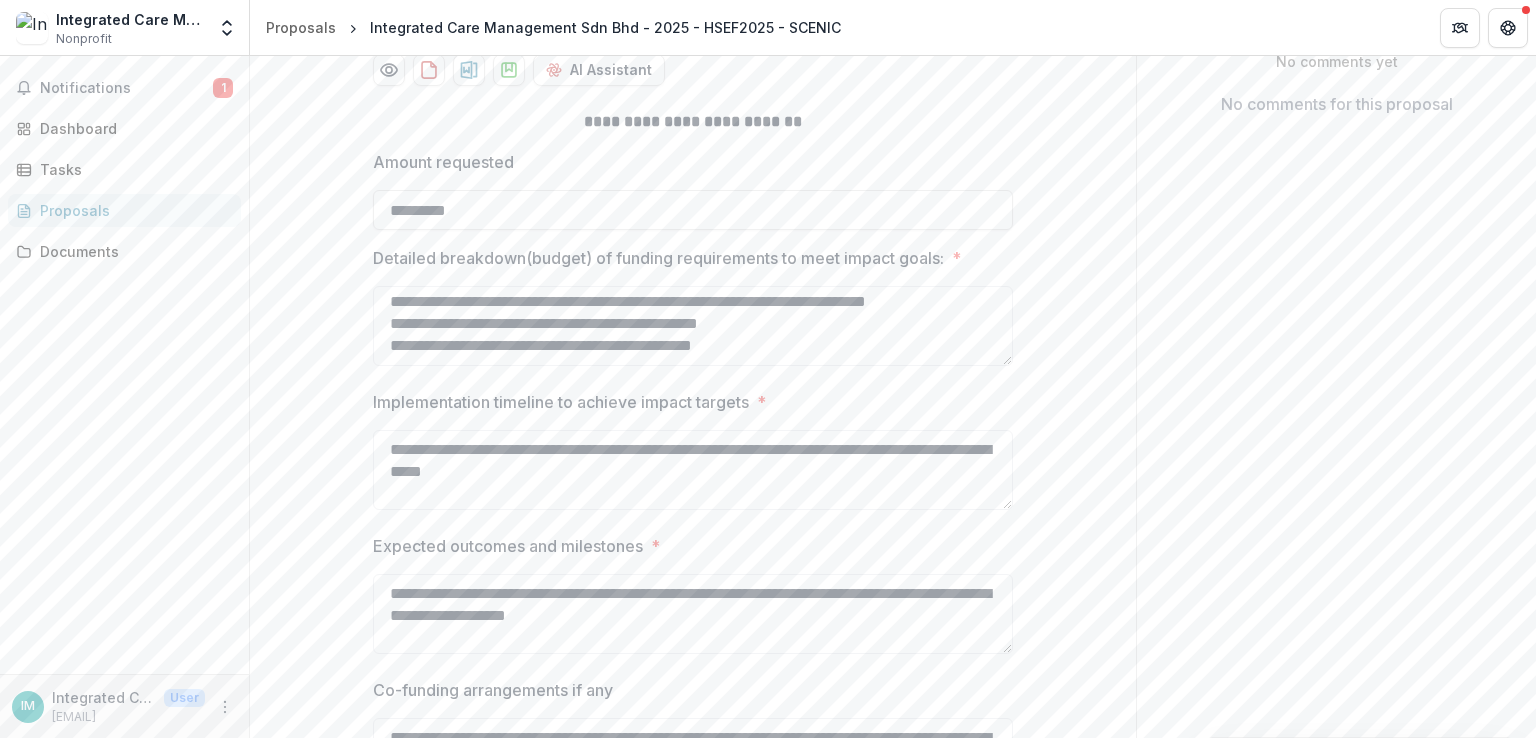 scroll, scrollTop: 312, scrollLeft: 0, axis: vertical 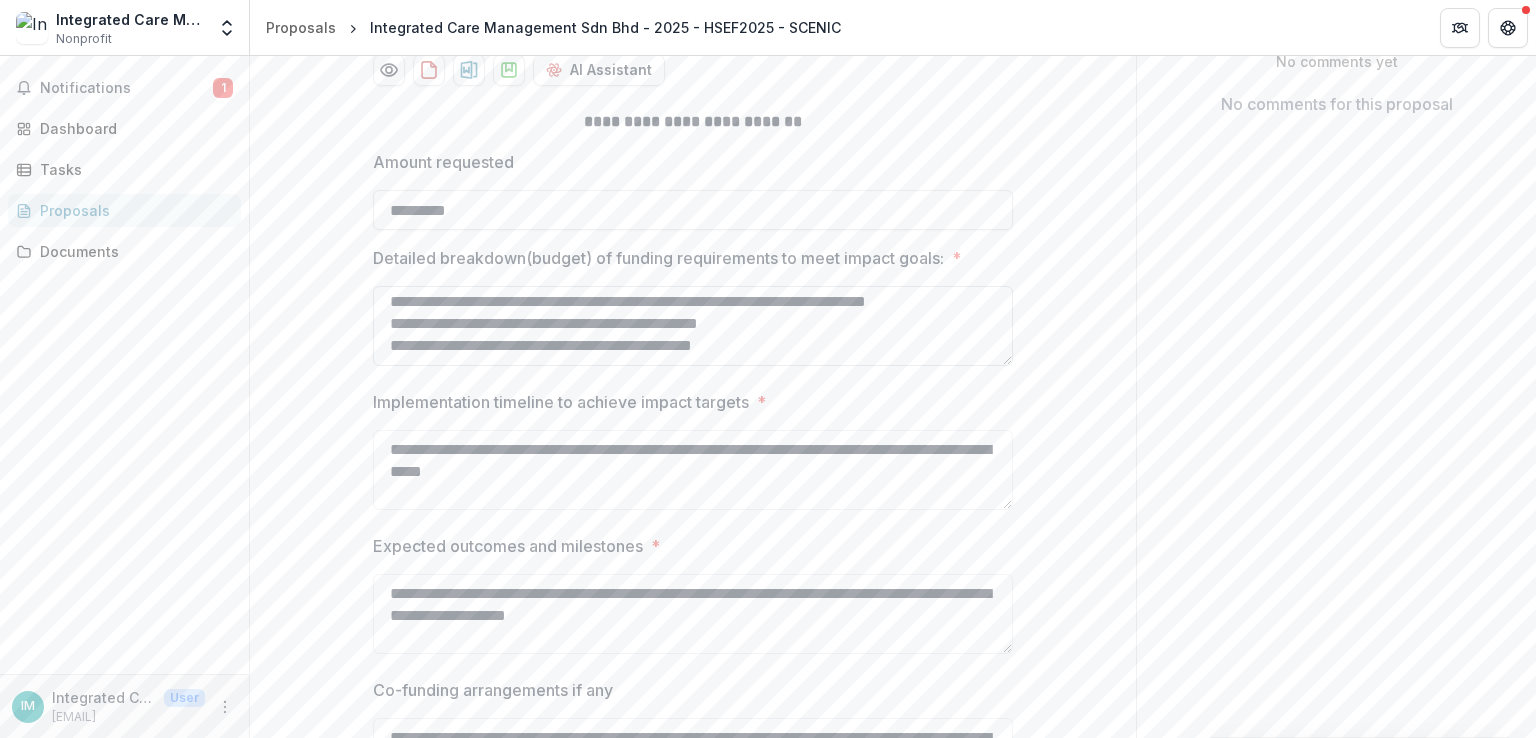 click on "**********" at bounding box center (693, 326) 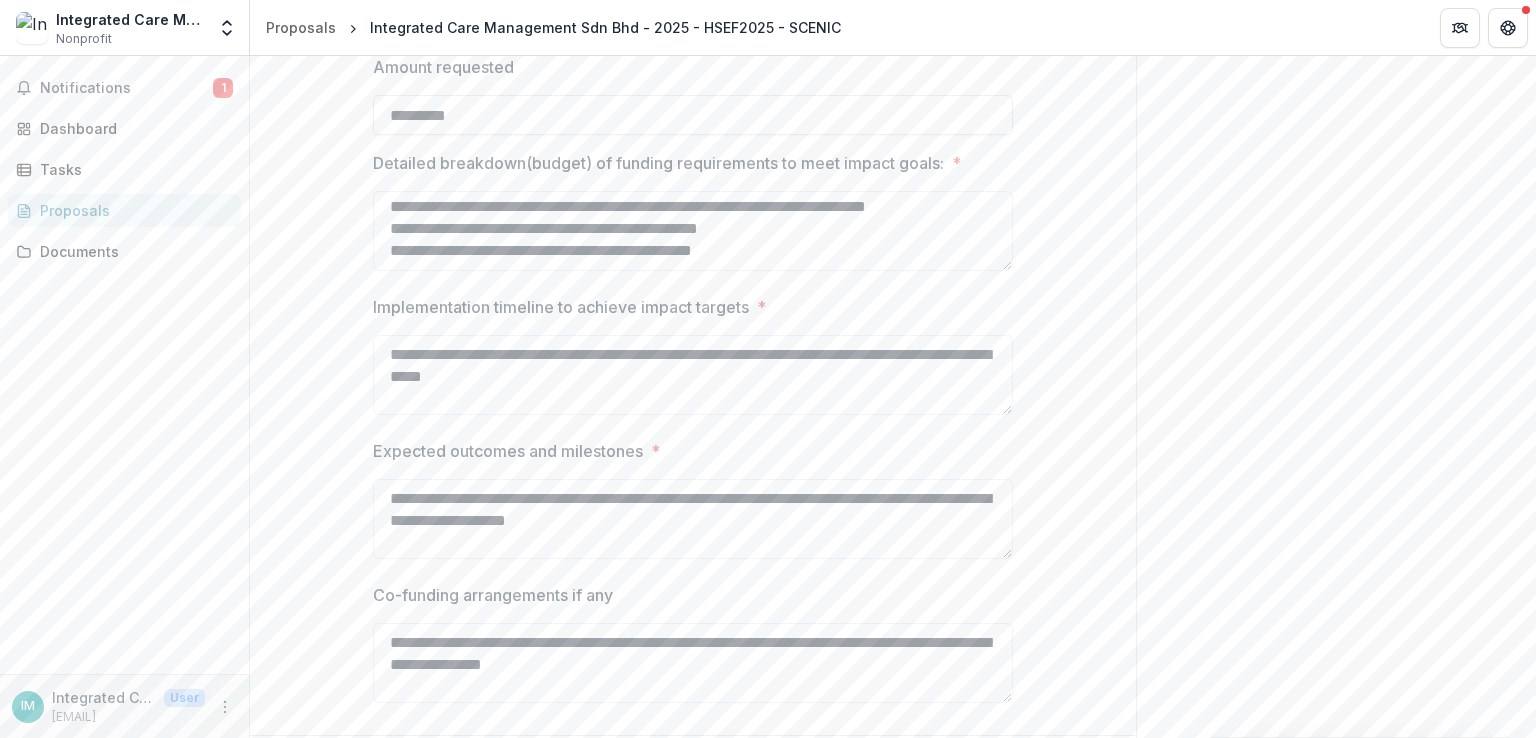 scroll, scrollTop: 552, scrollLeft: 0, axis: vertical 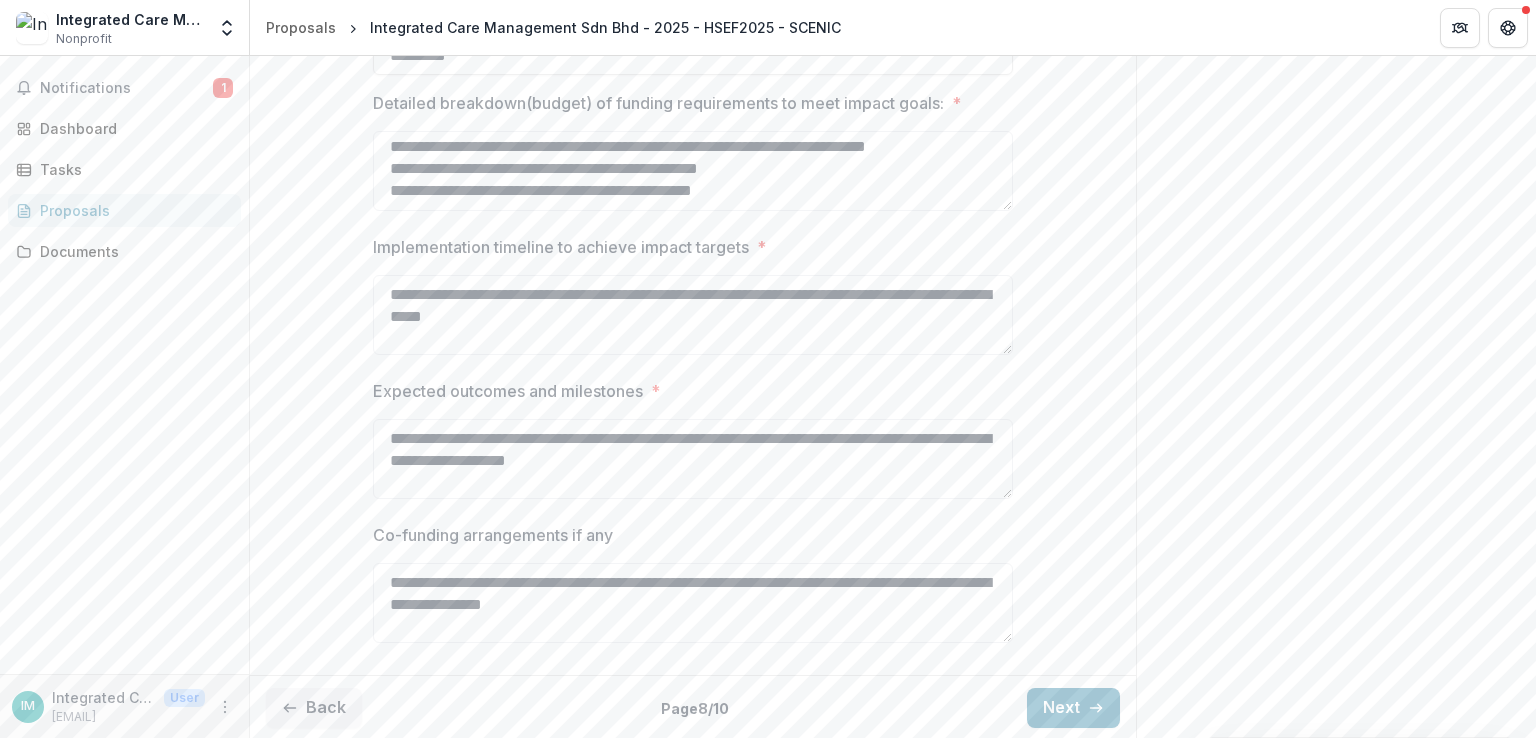 click on "**********" at bounding box center (693, 303) 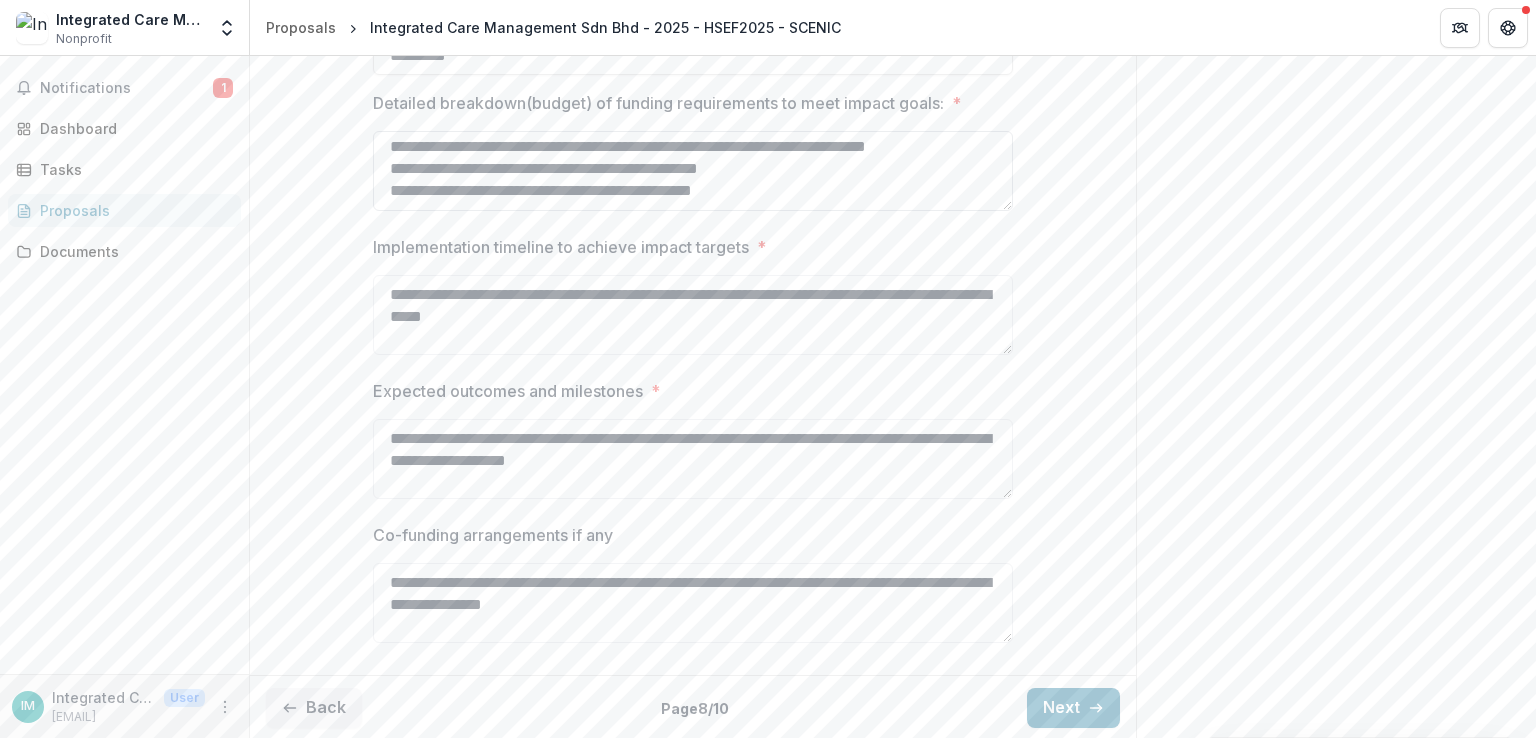 scroll, scrollTop: 312, scrollLeft: 0, axis: vertical 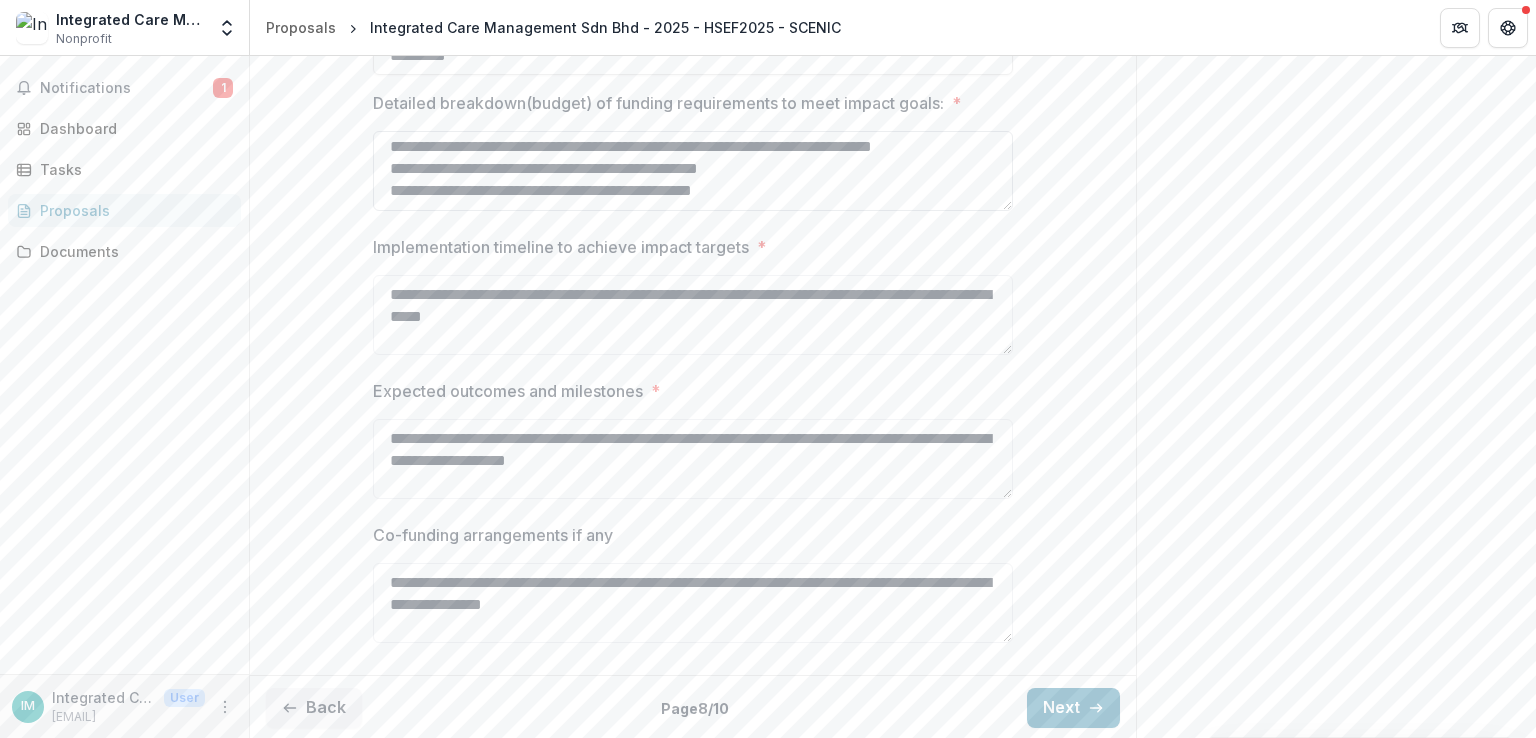click on "**********" at bounding box center [693, 171] 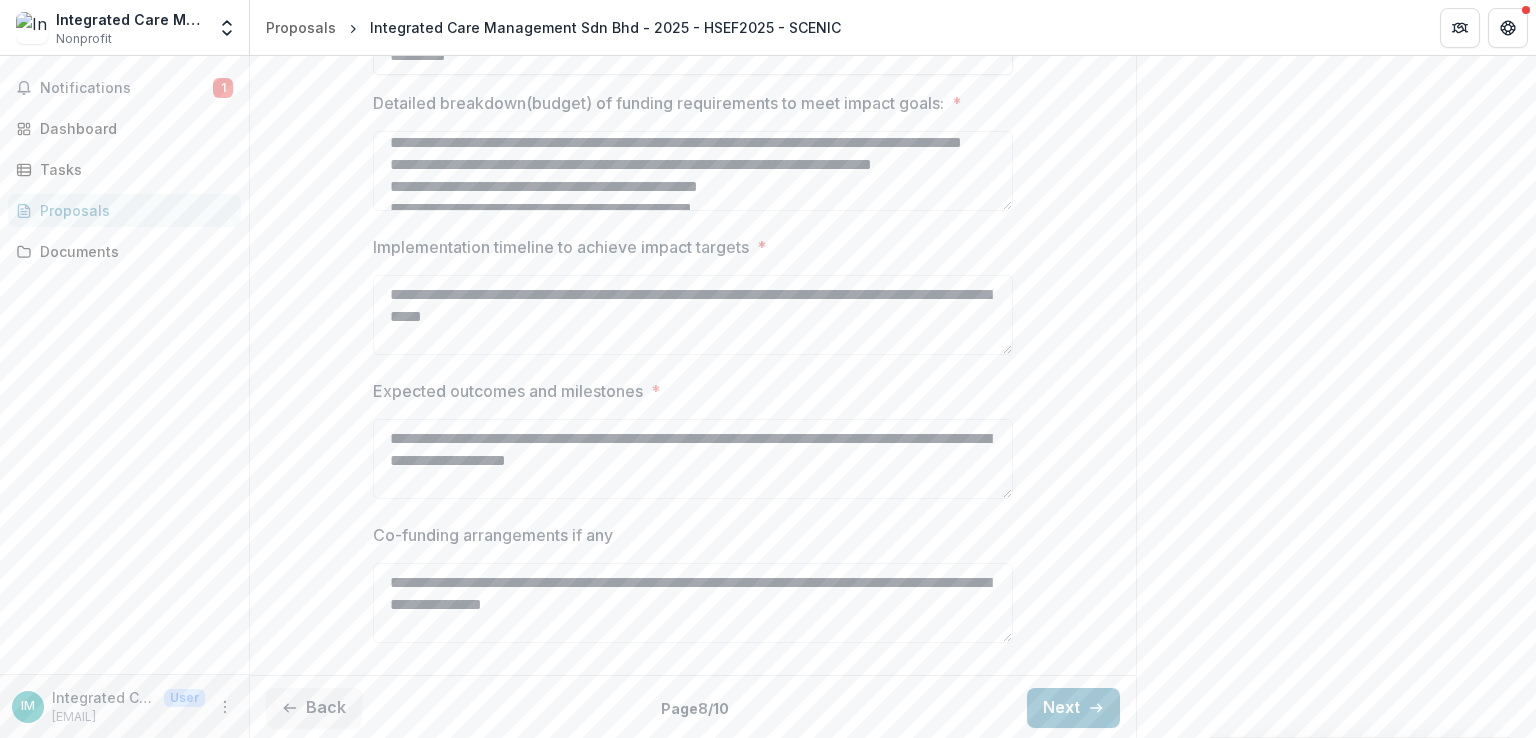 scroll, scrollTop: 162, scrollLeft: 0, axis: vertical 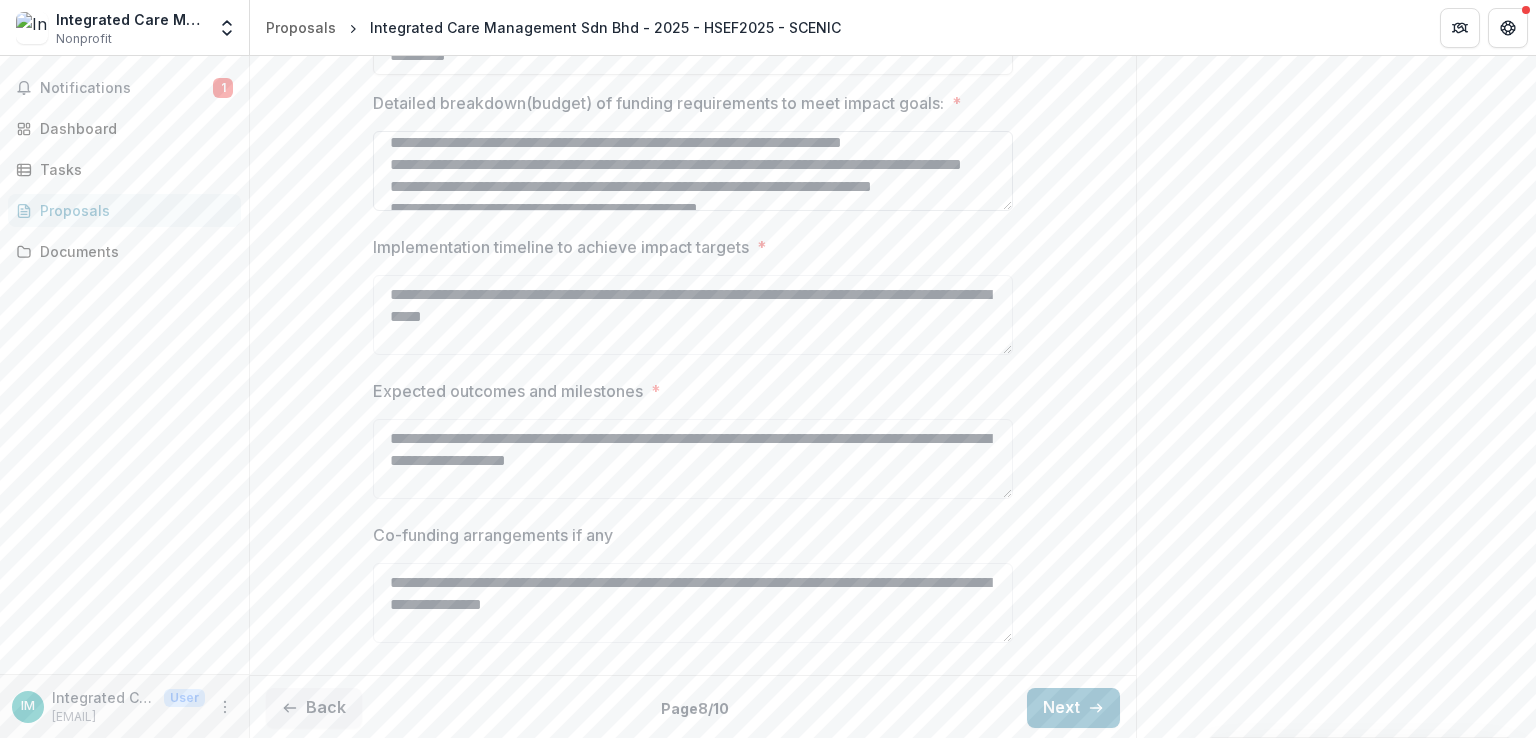 click on "**********" at bounding box center (693, 171) 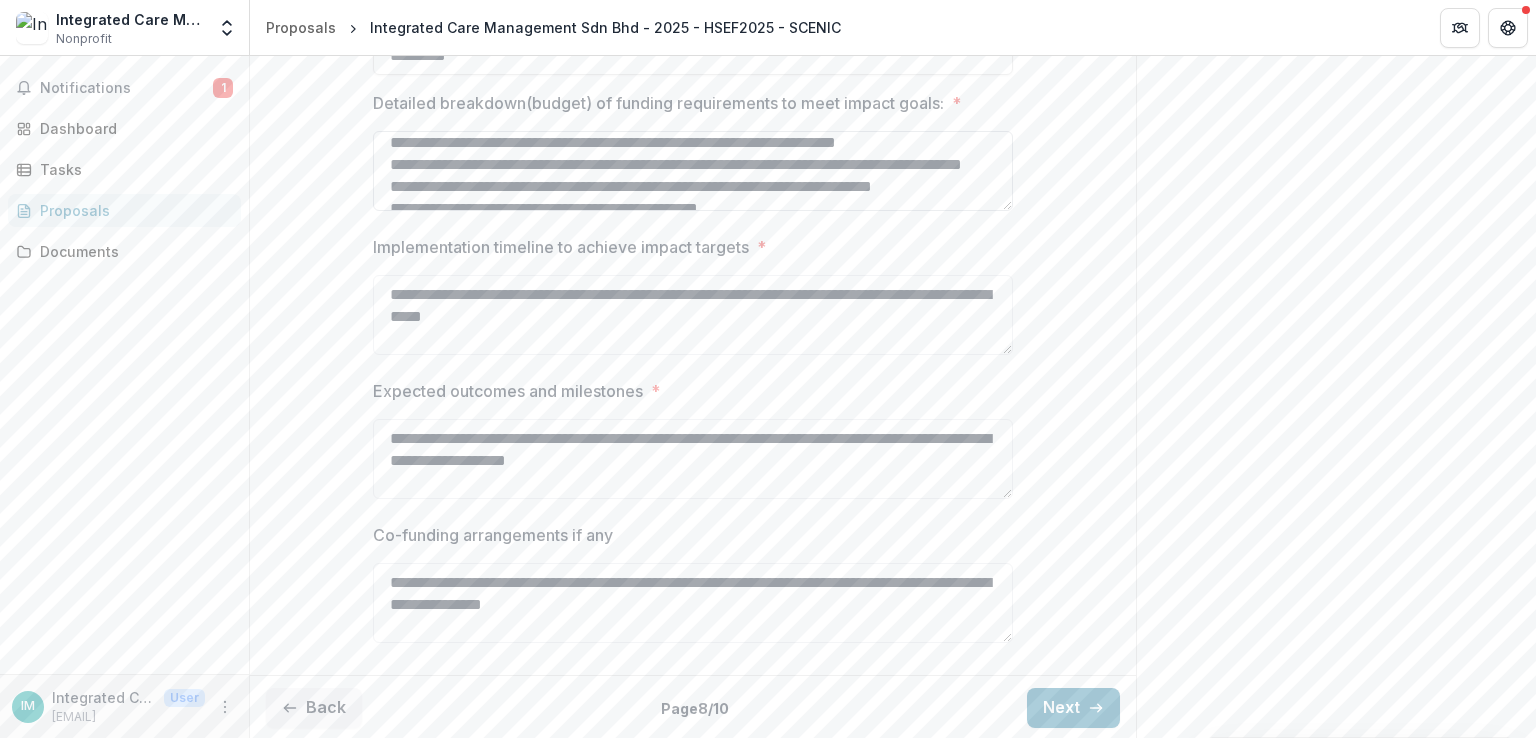 click on "**********" at bounding box center [693, 171] 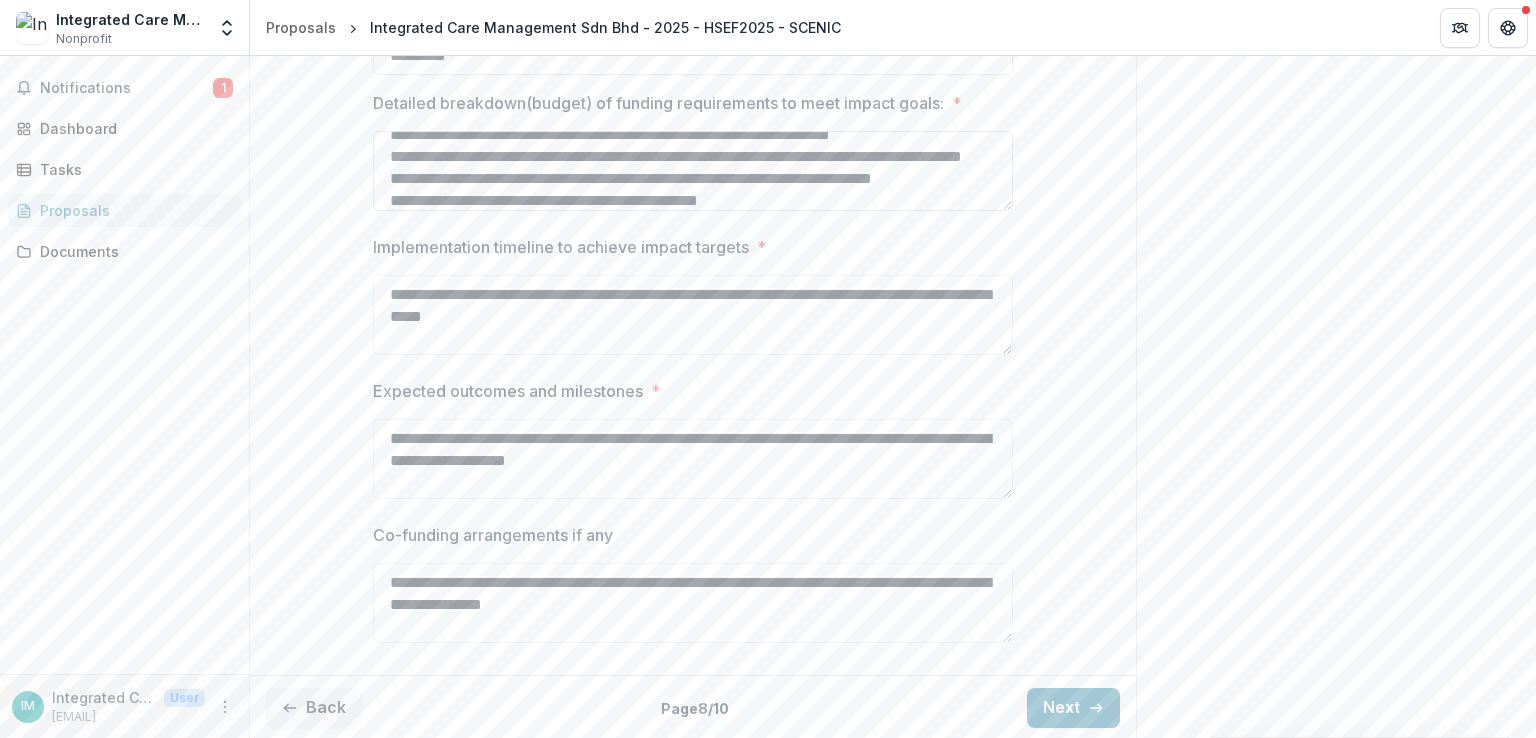 type on "**********" 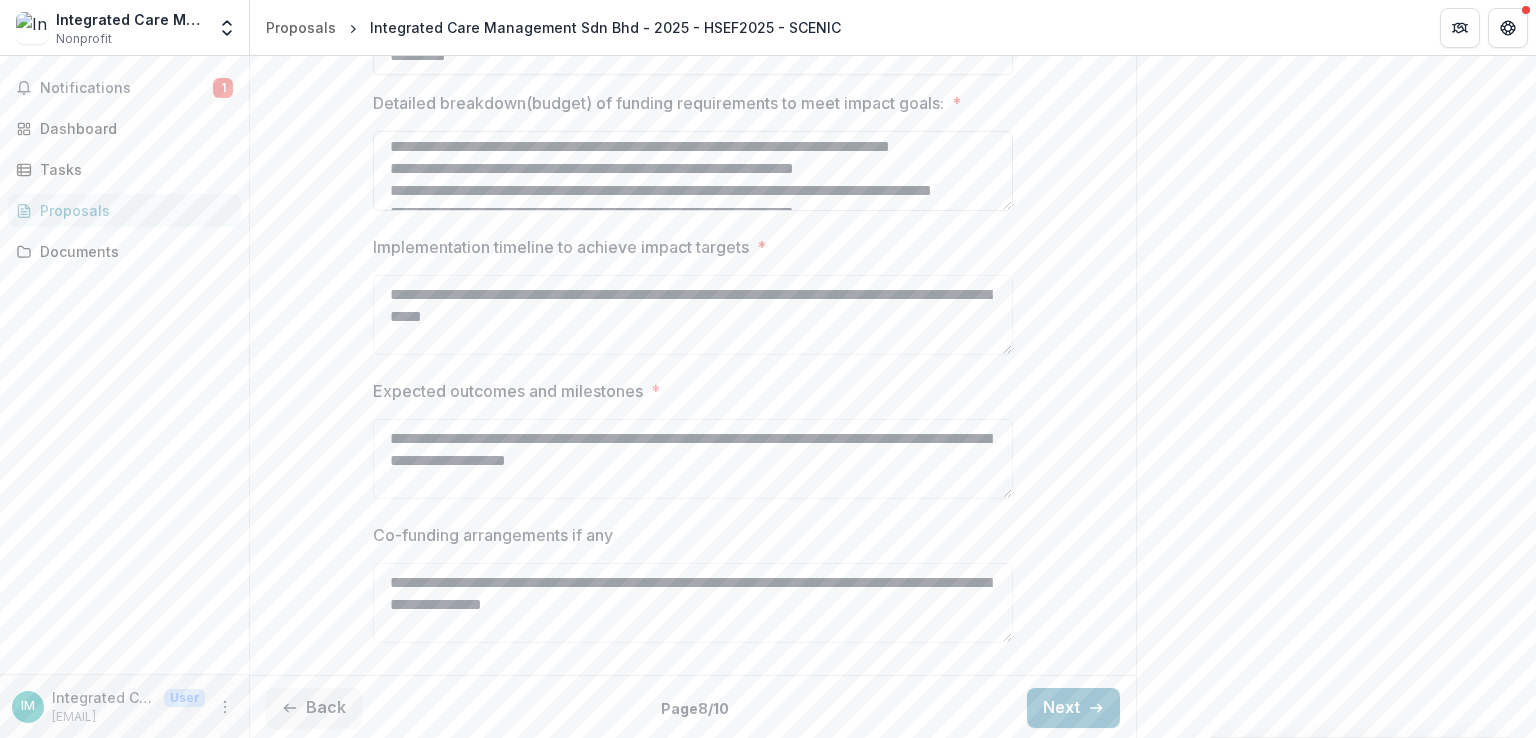 scroll, scrollTop: 0, scrollLeft: 0, axis: both 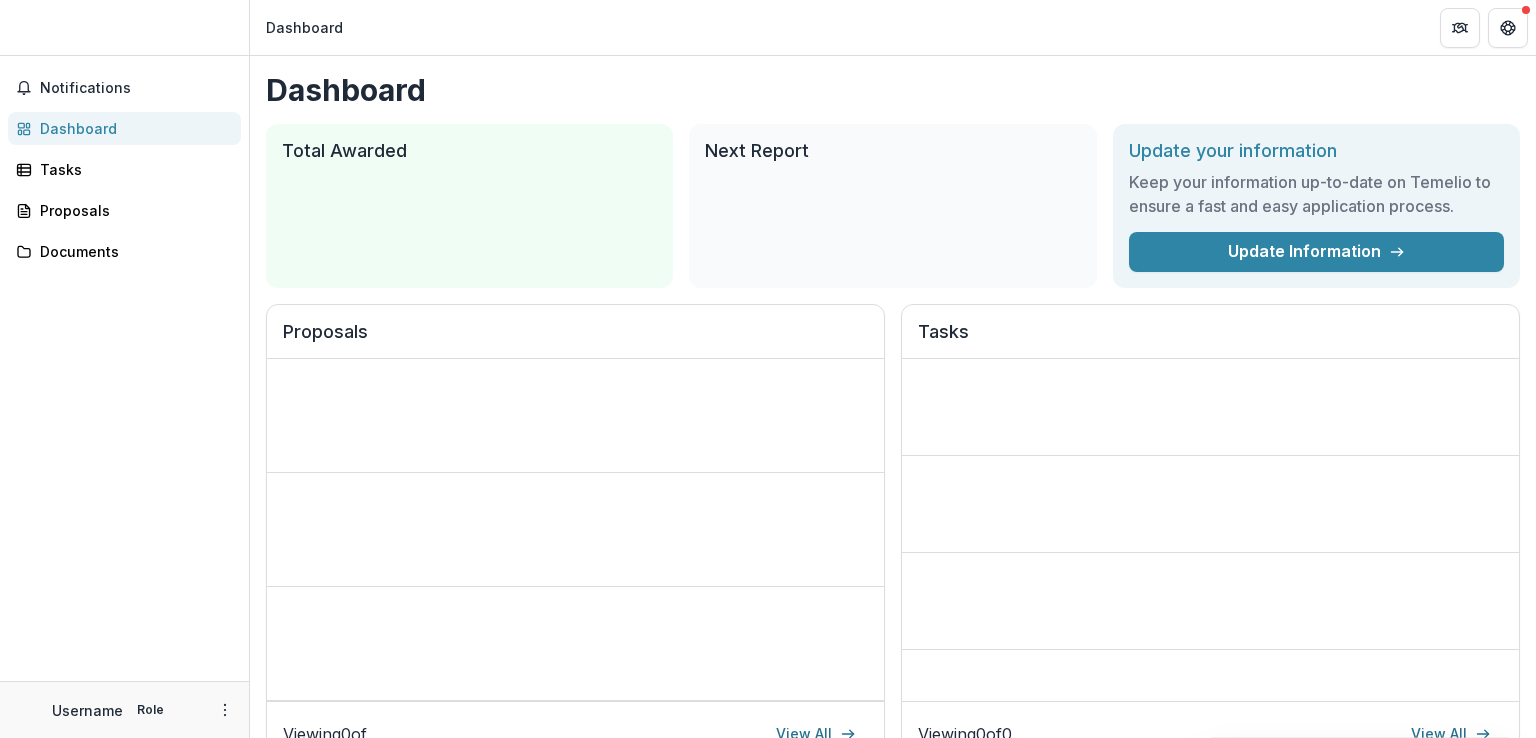 click 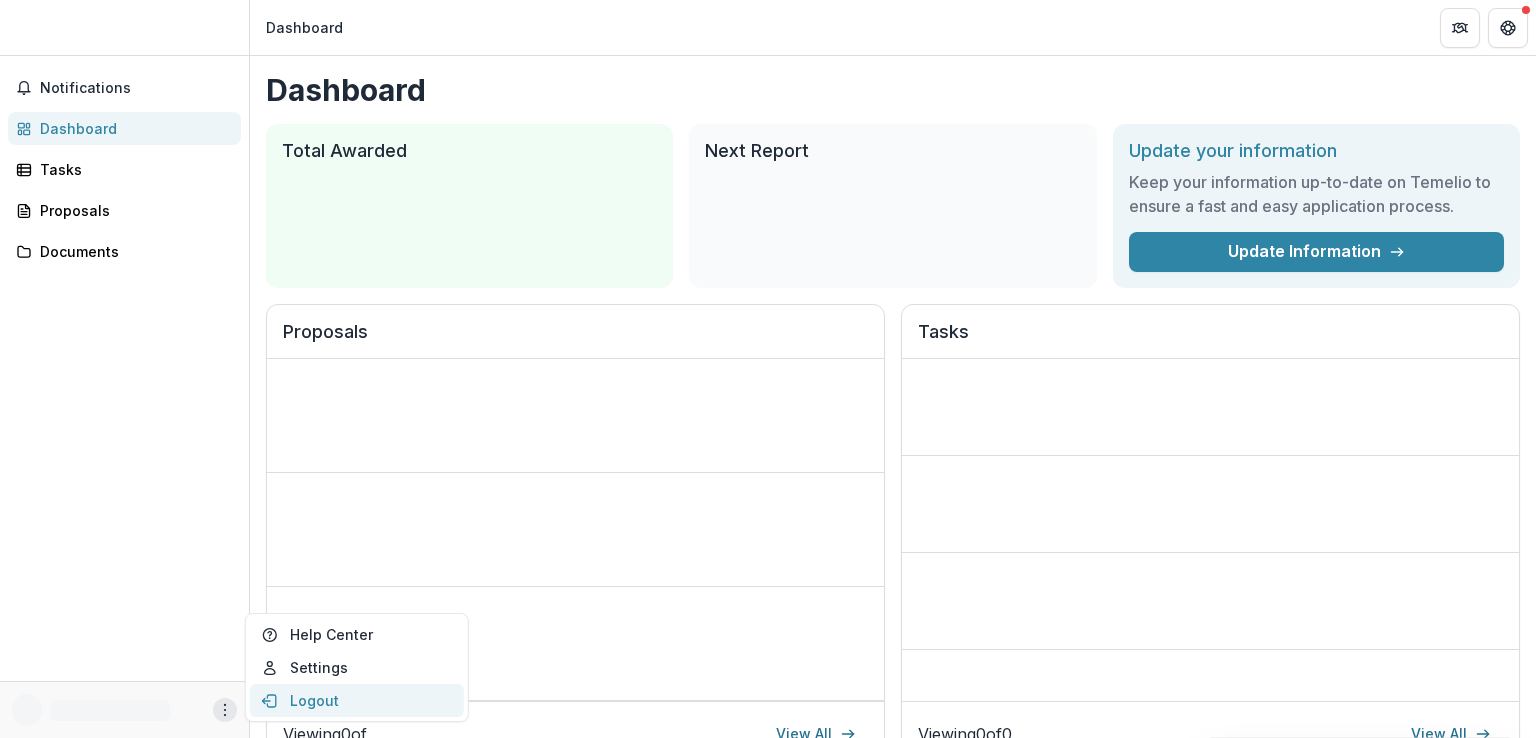 click on "Logout" at bounding box center (357, 700) 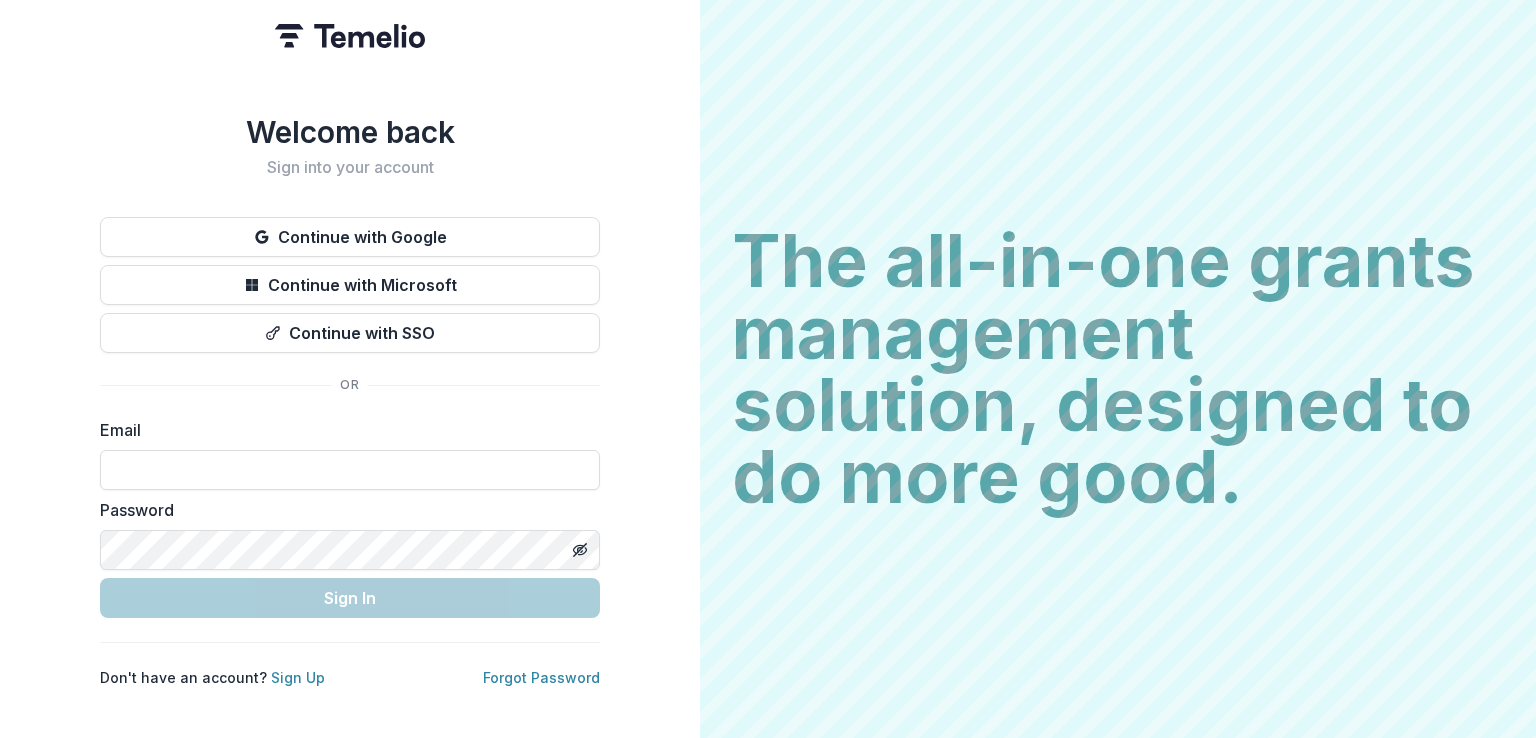 scroll, scrollTop: 0, scrollLeft: 0, axis: both 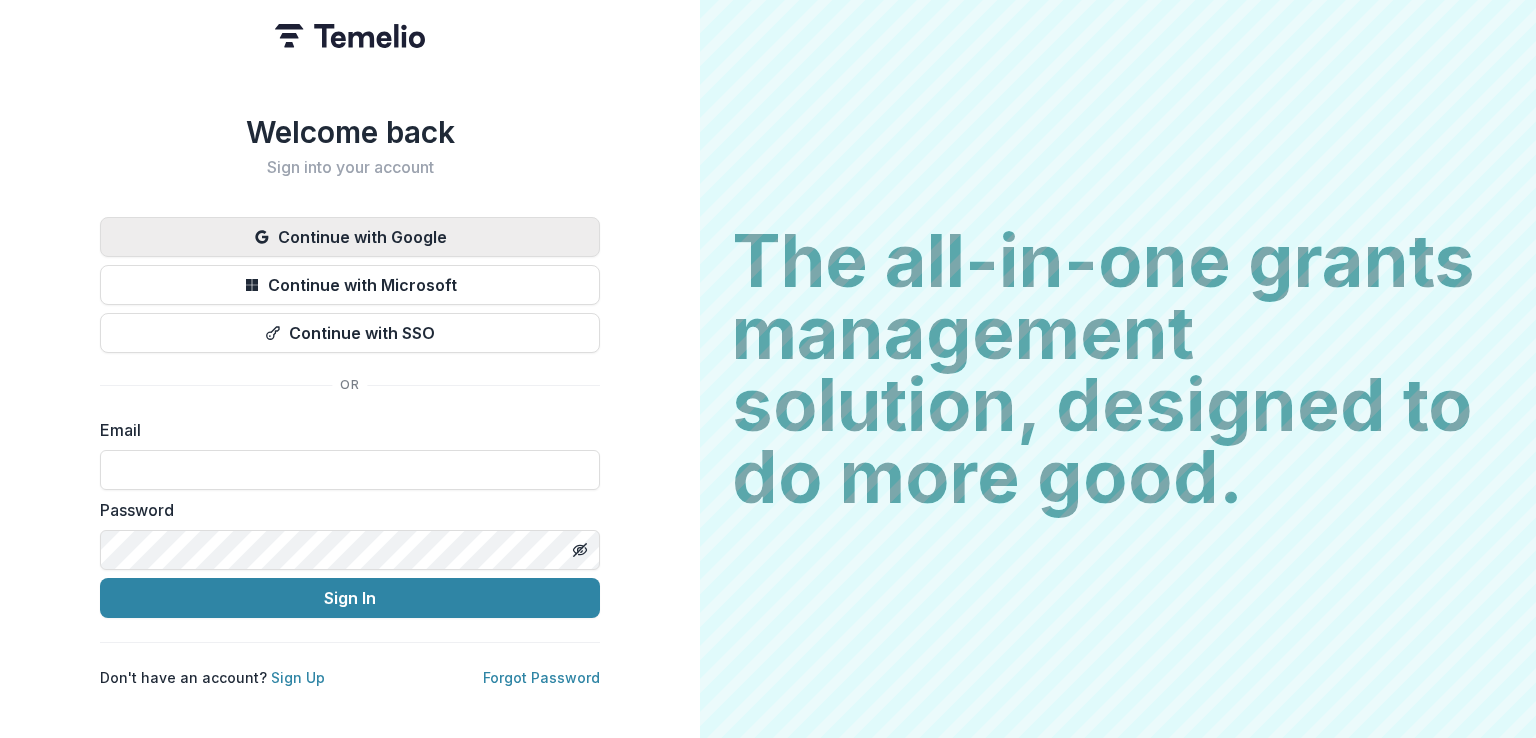 click on "Continue with Google" at bounding box center [350, 237] 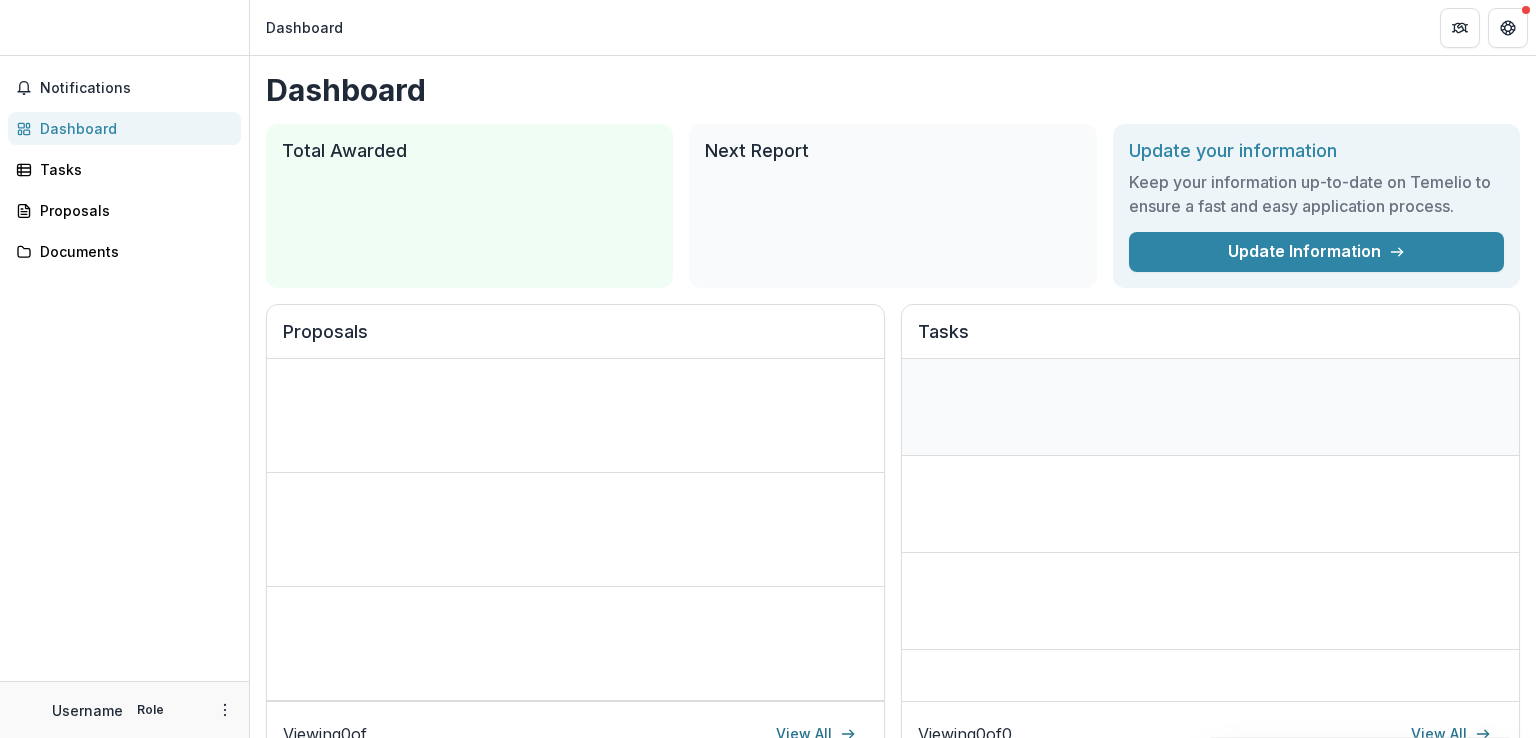 scroll, scrollTop: 0, scrollLeft: 0, axis: both 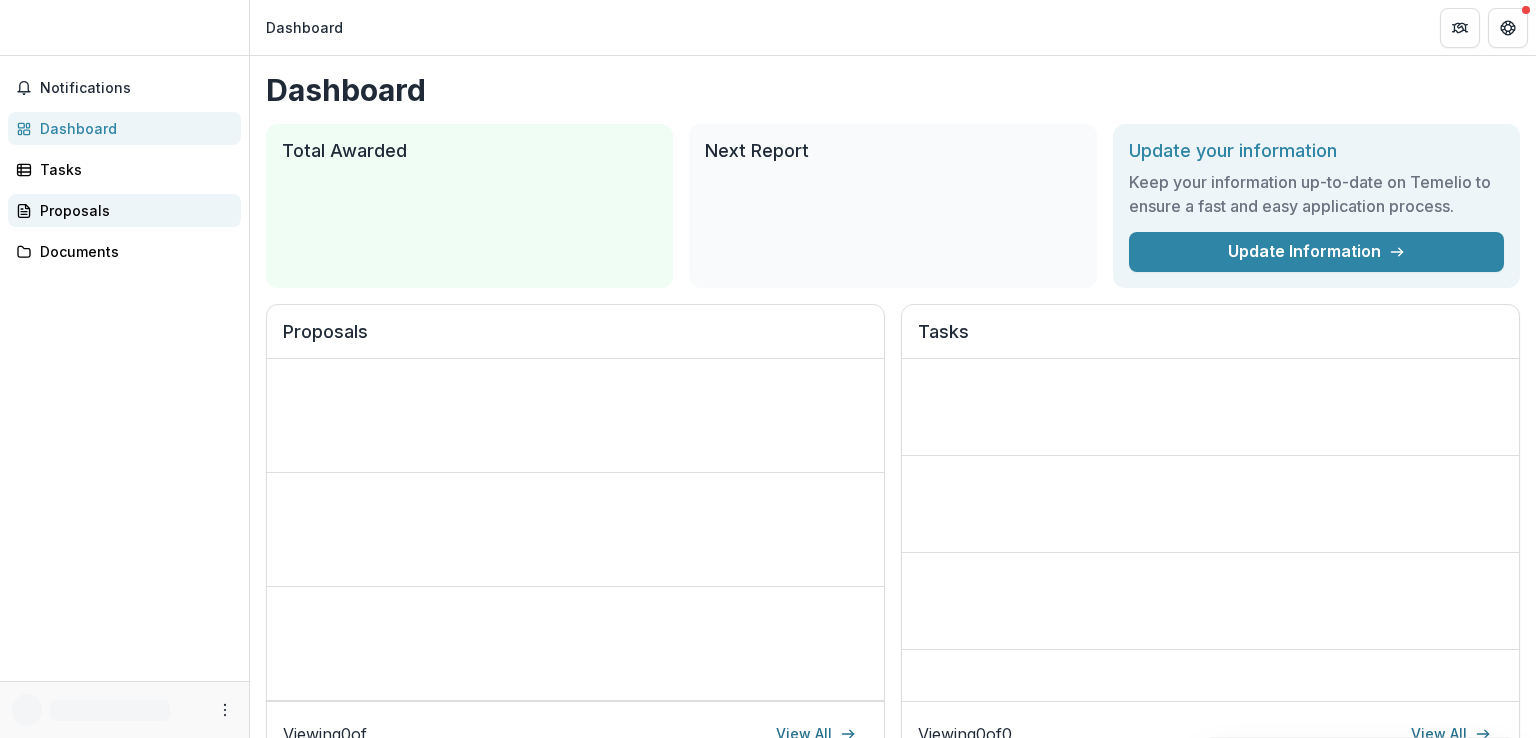 click on "Proposals" at bounding box center [132, 210] 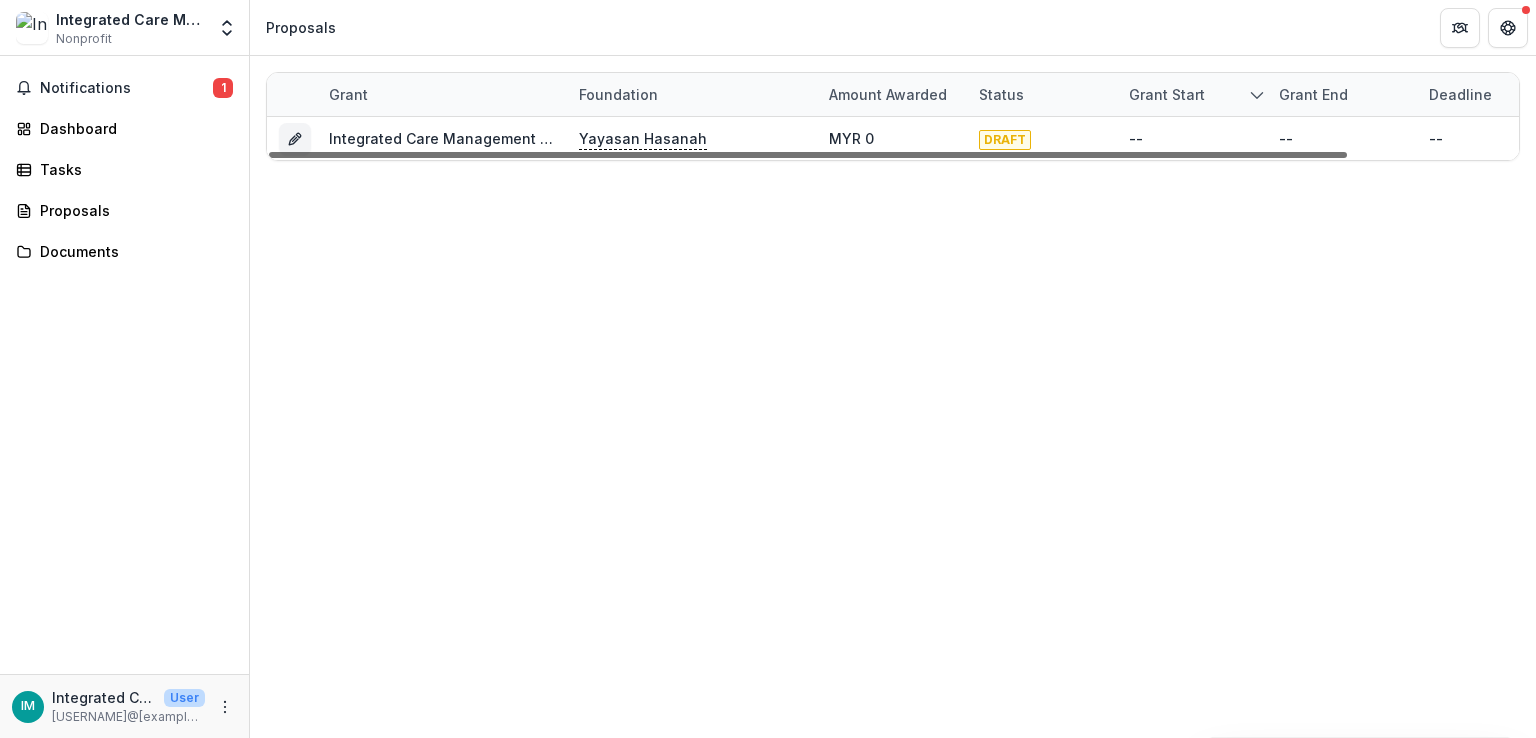 click at bounding box center (808, 155) 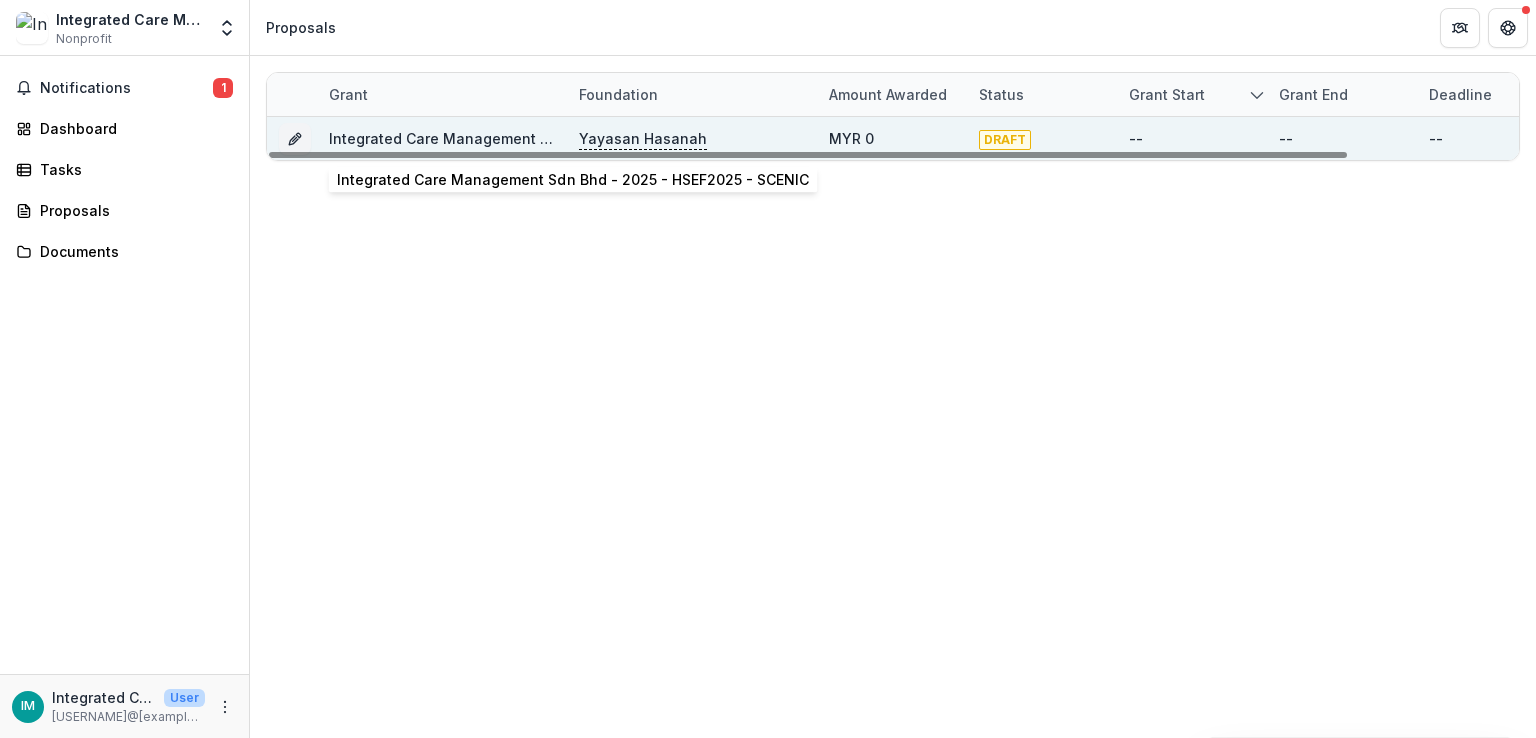 click on "Integrated Care Management Sdn Bhd - 2025 - HSEF2025 - SCENIC" at bounding box center [564, 138] 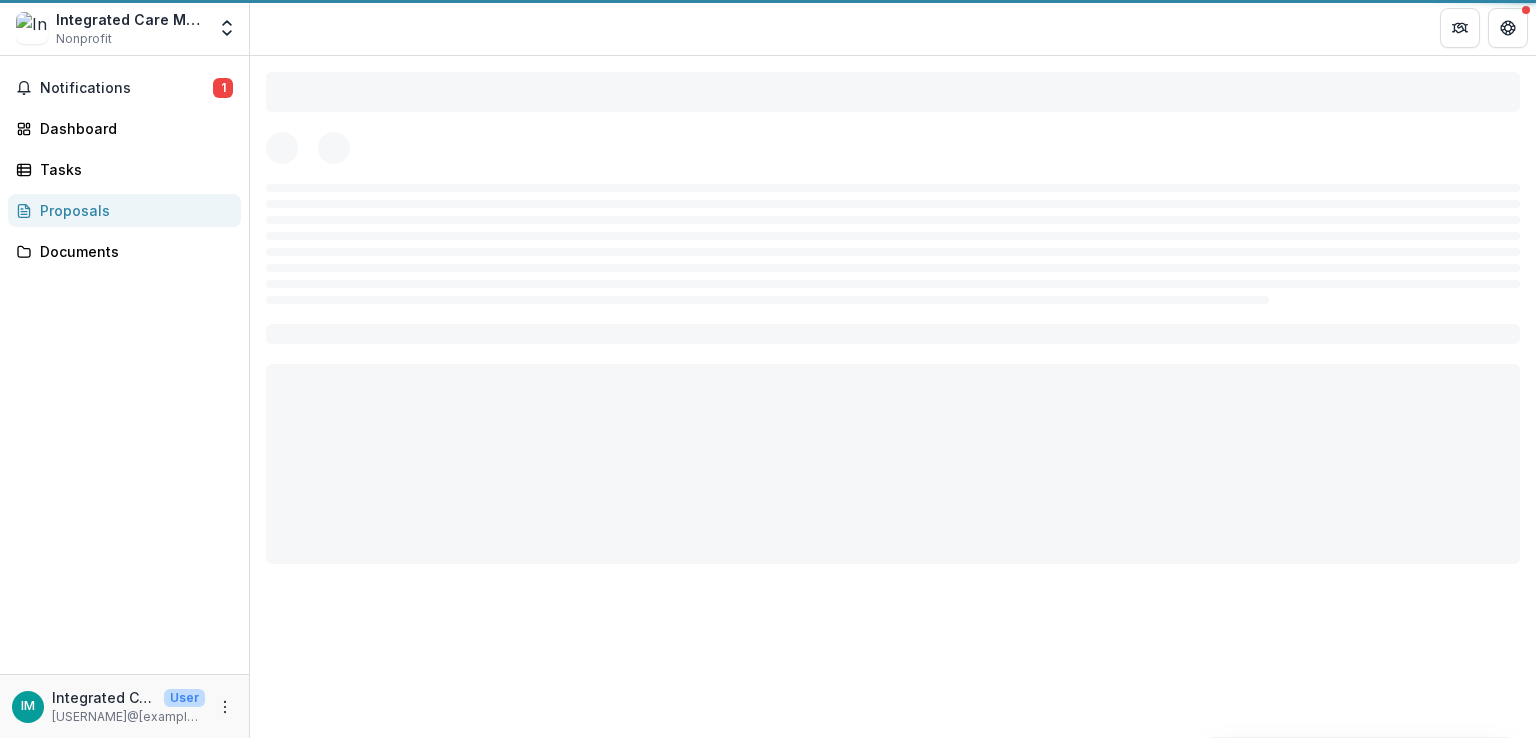 click at bounding box center (893, 148) 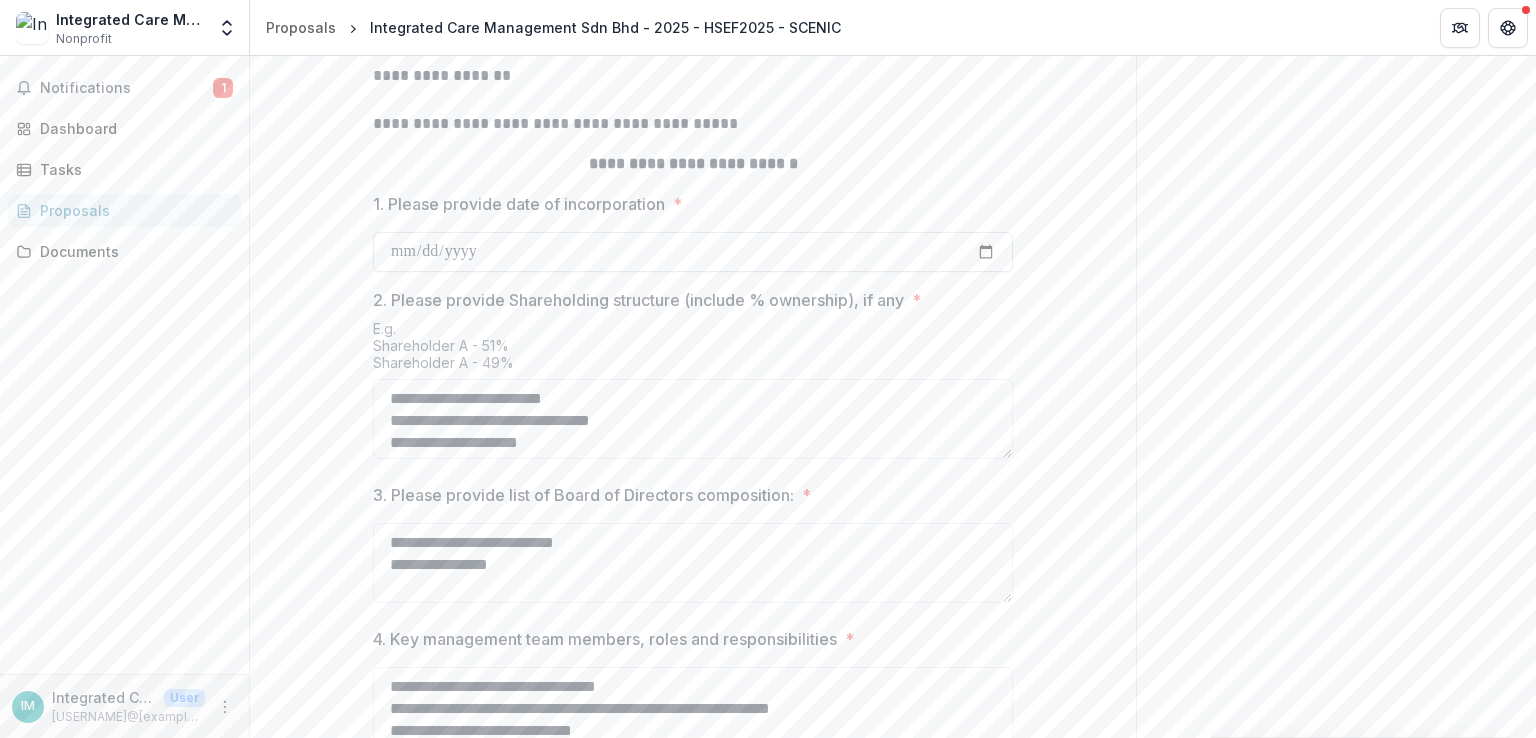 scroll, scrollTop: 912, scrollLeft: 0, axis: vertical 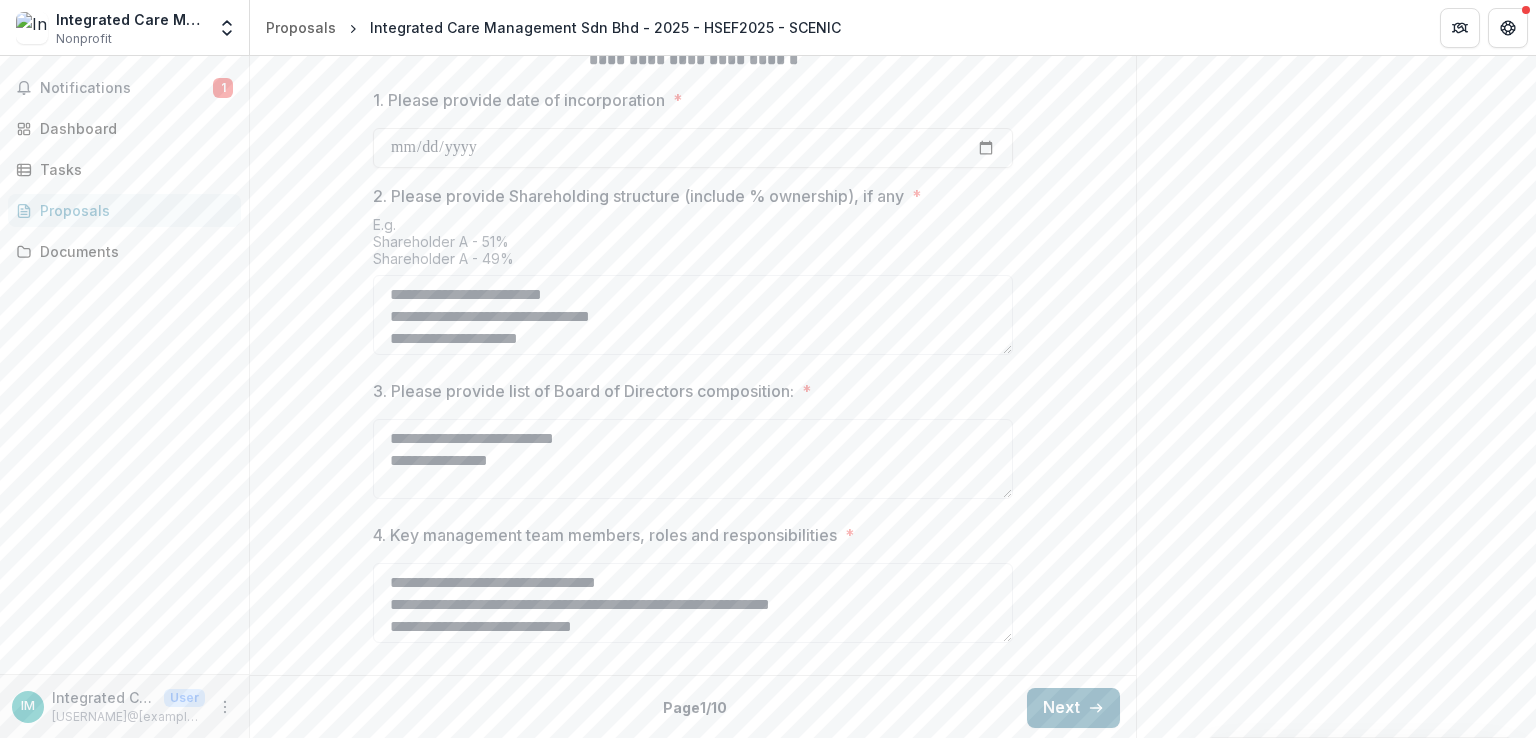 click on "Next" at bounding box center [1073, 708] 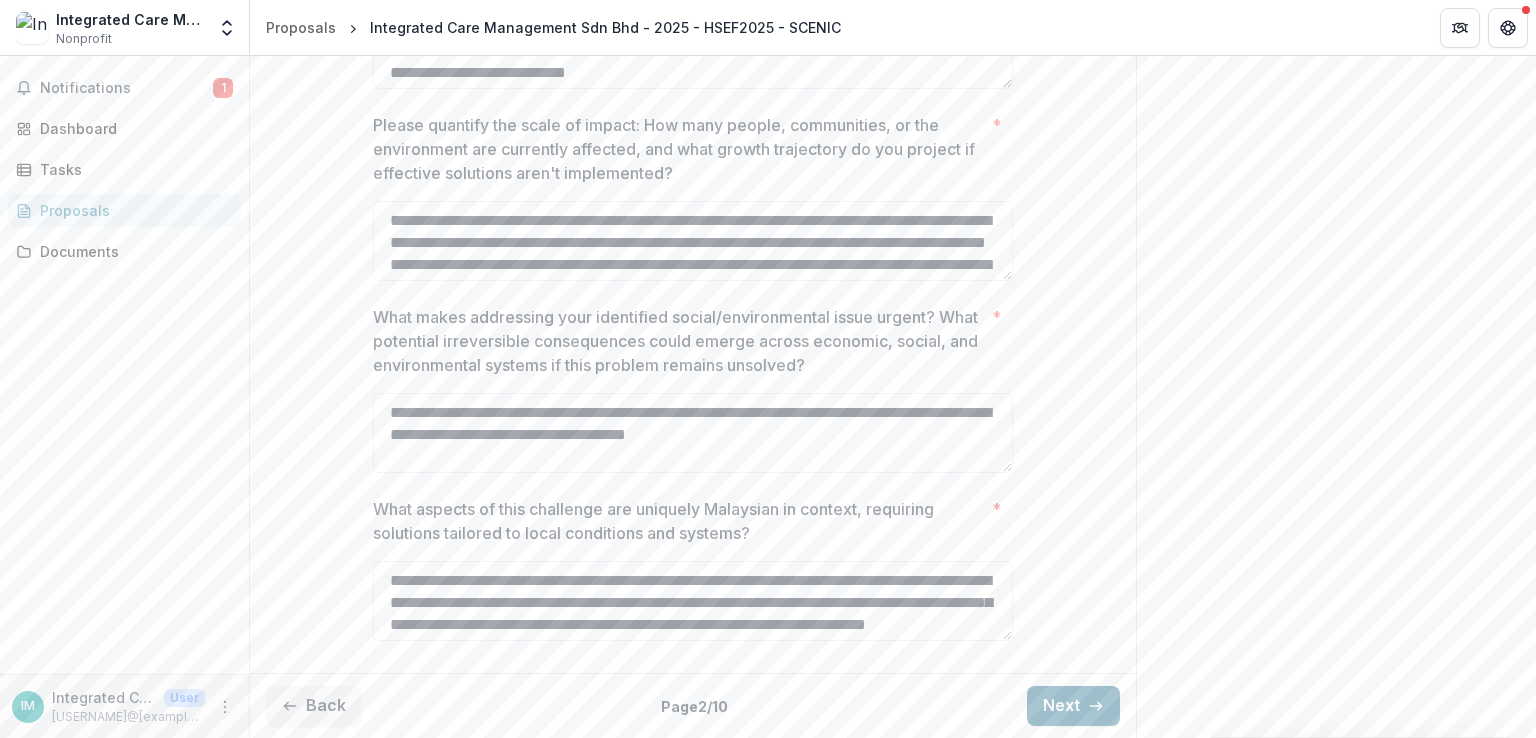 scroll, scrollTop: 832, scrollLeft: 0, axis: vertical 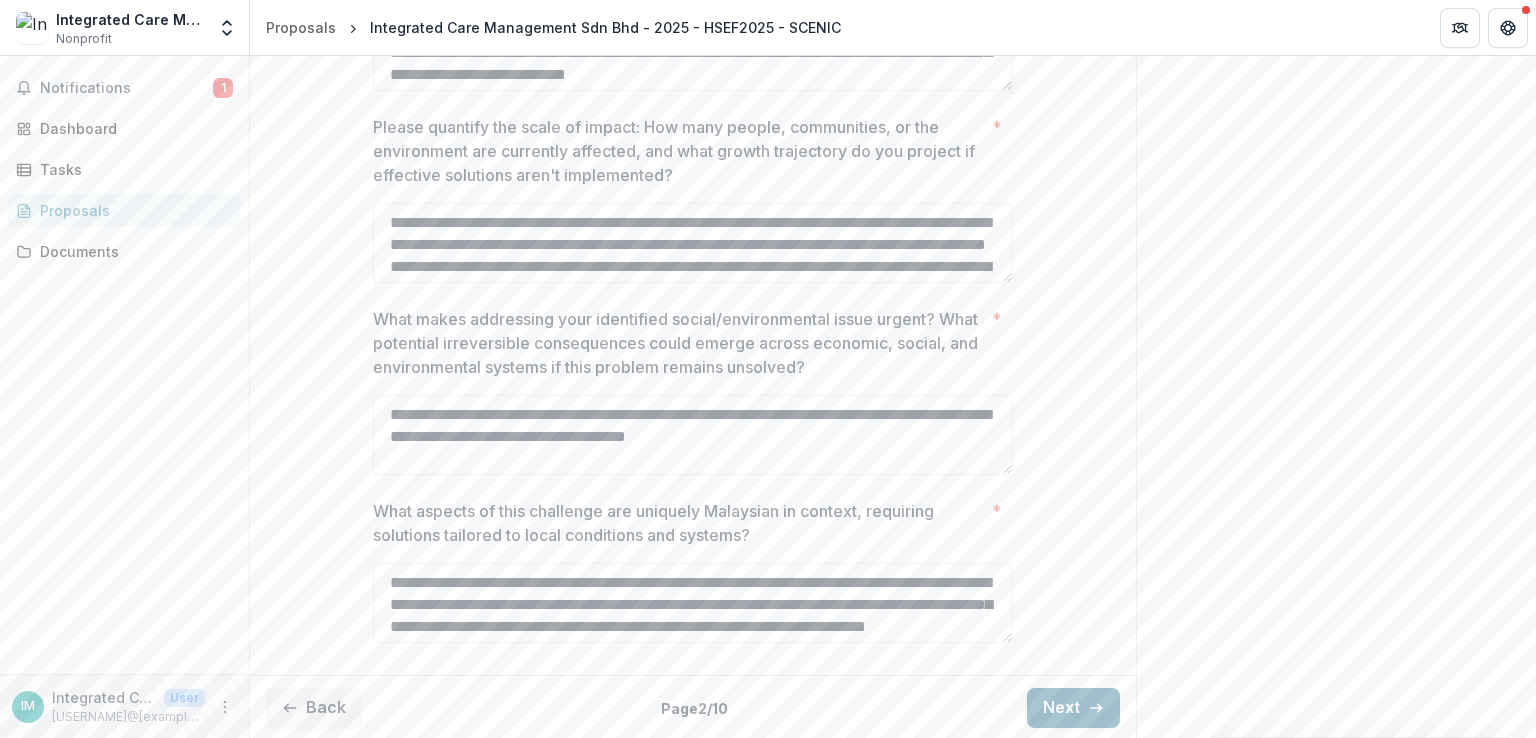 click on "Next" at bounding box center [1073, 708] 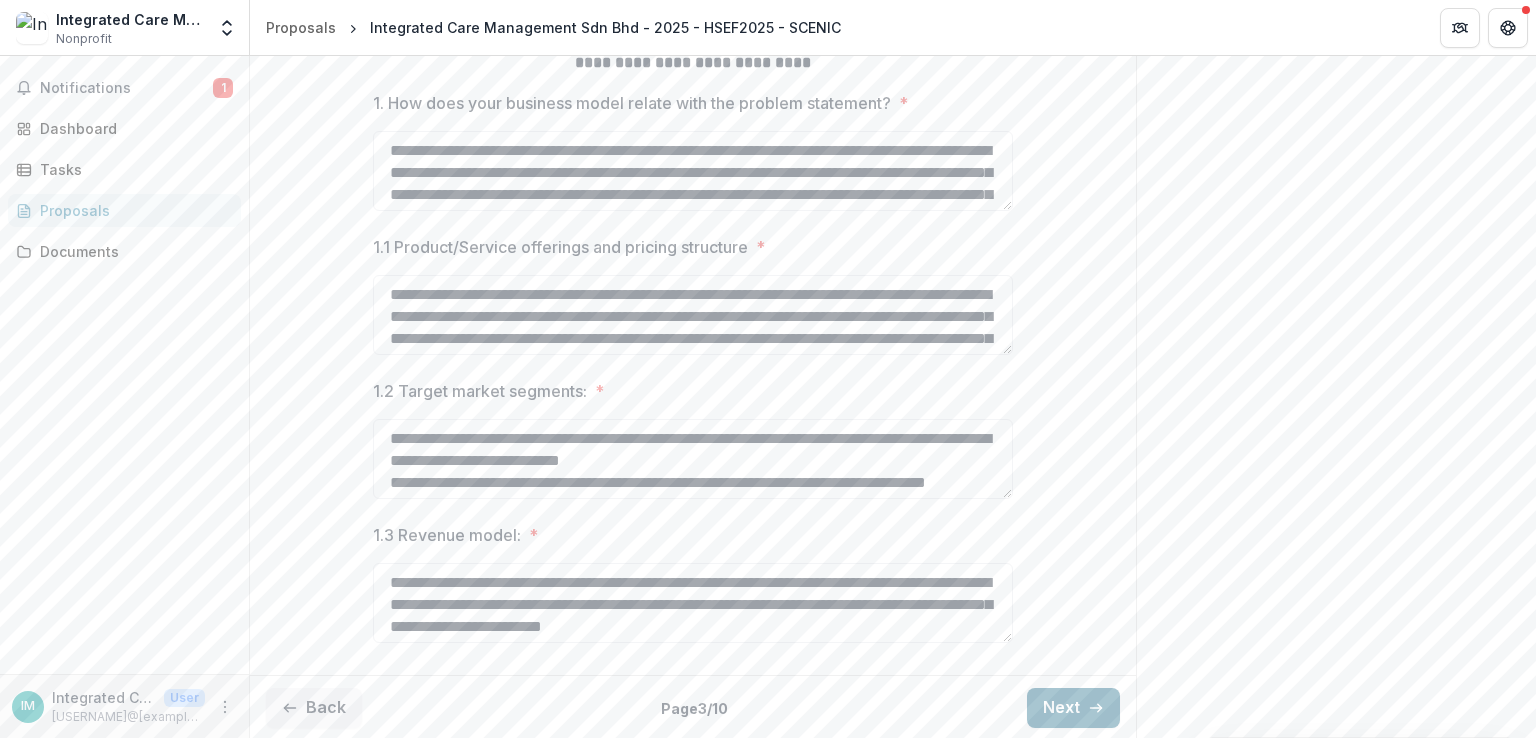 click on "Next" at bounding box center (1073, 708) 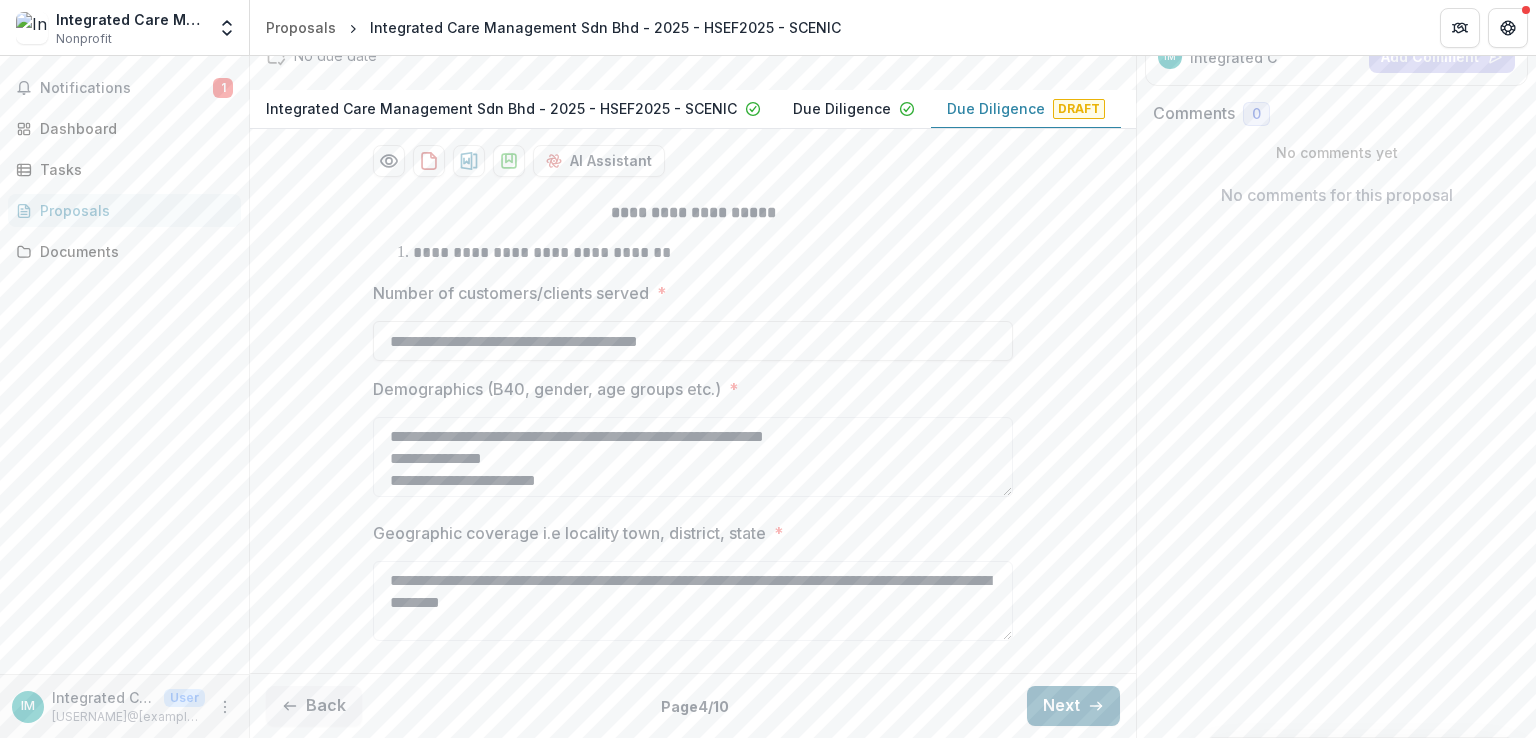 scroll, scrollTop: 304, scrollLeft: 0, axis: vertical 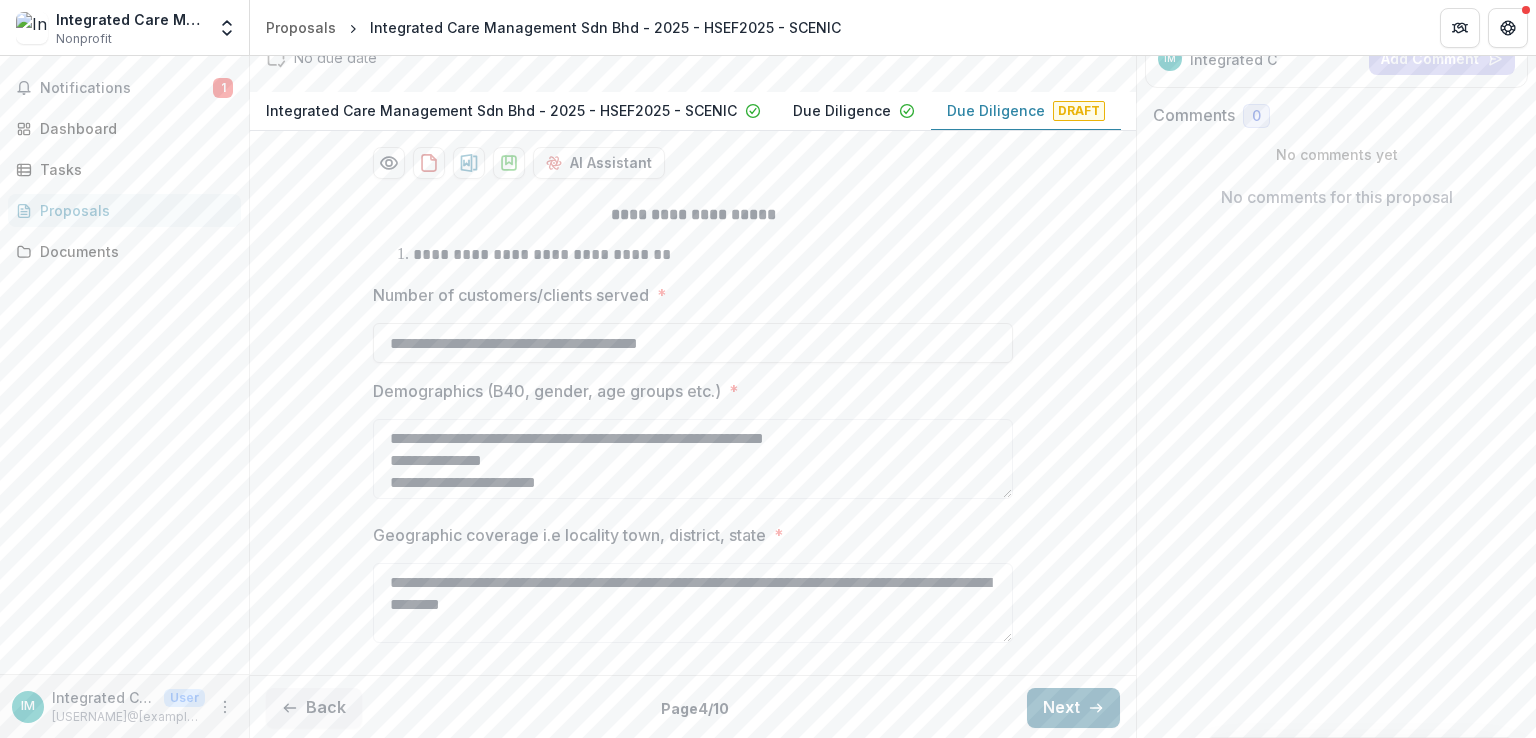 click on "Next" at bounding box center (1073, 708) 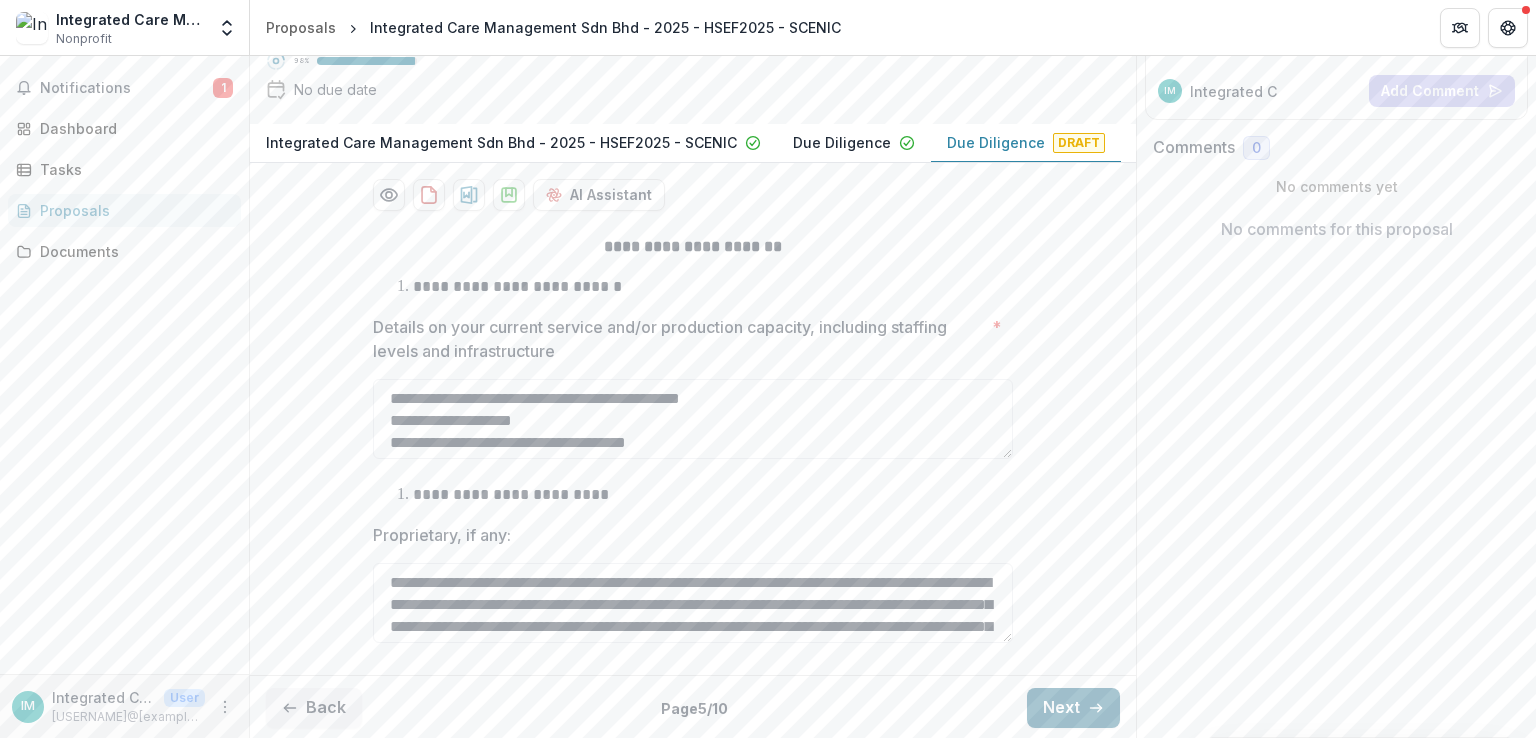 click on "Next" at bounding box center (1073, 708) 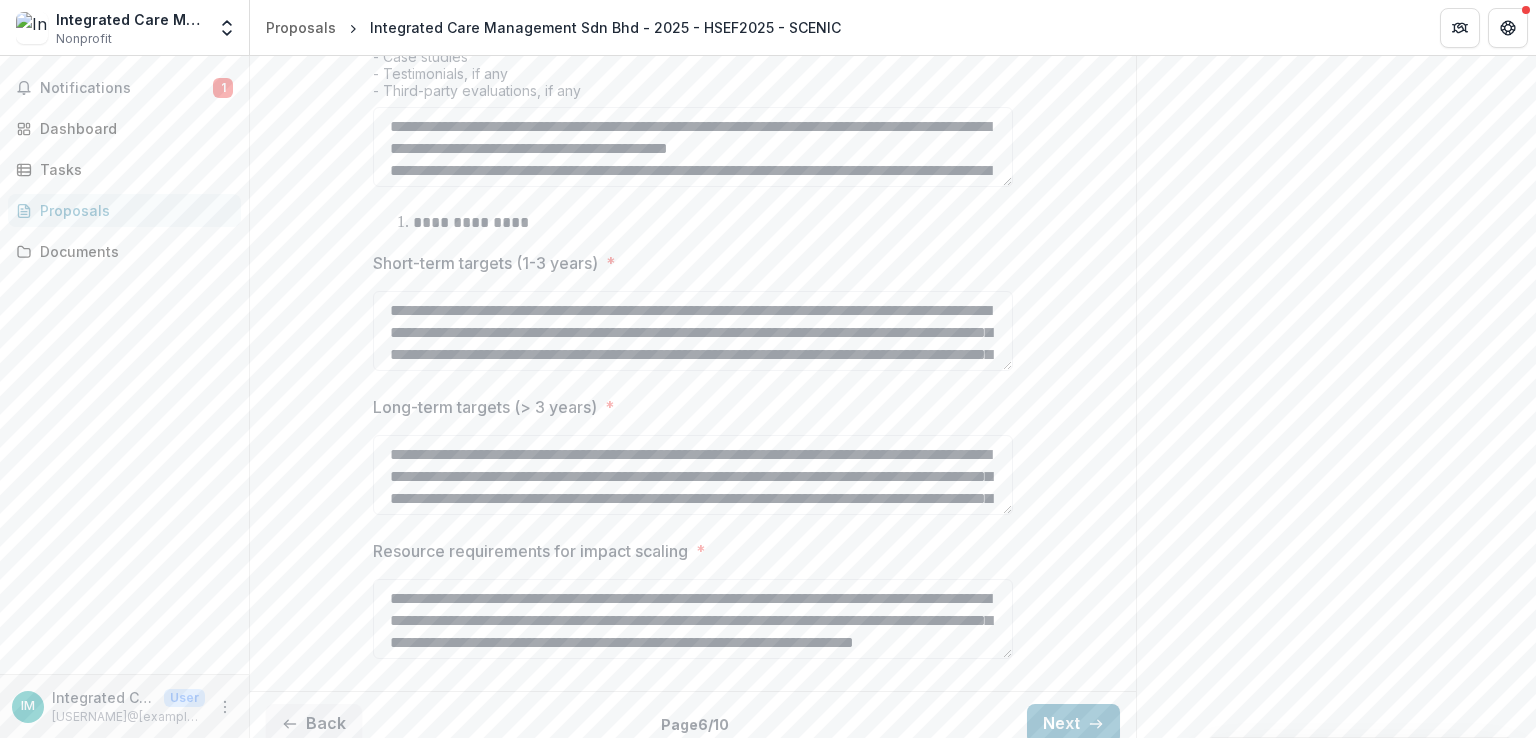 scroll, scrollTop: 1155, scrollLeft: 0, axis: vertical 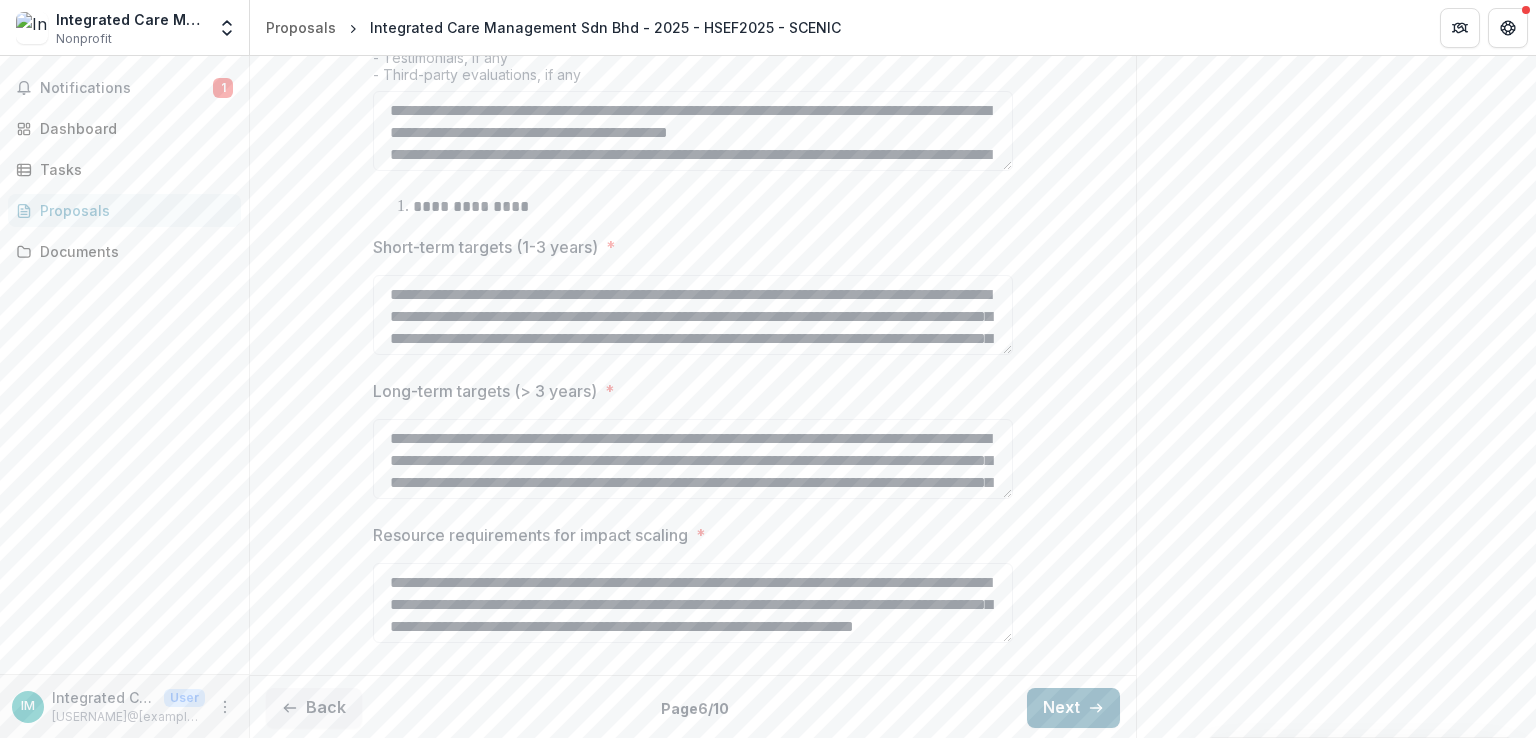 click on "Next" at bounding box center (1073, 708) 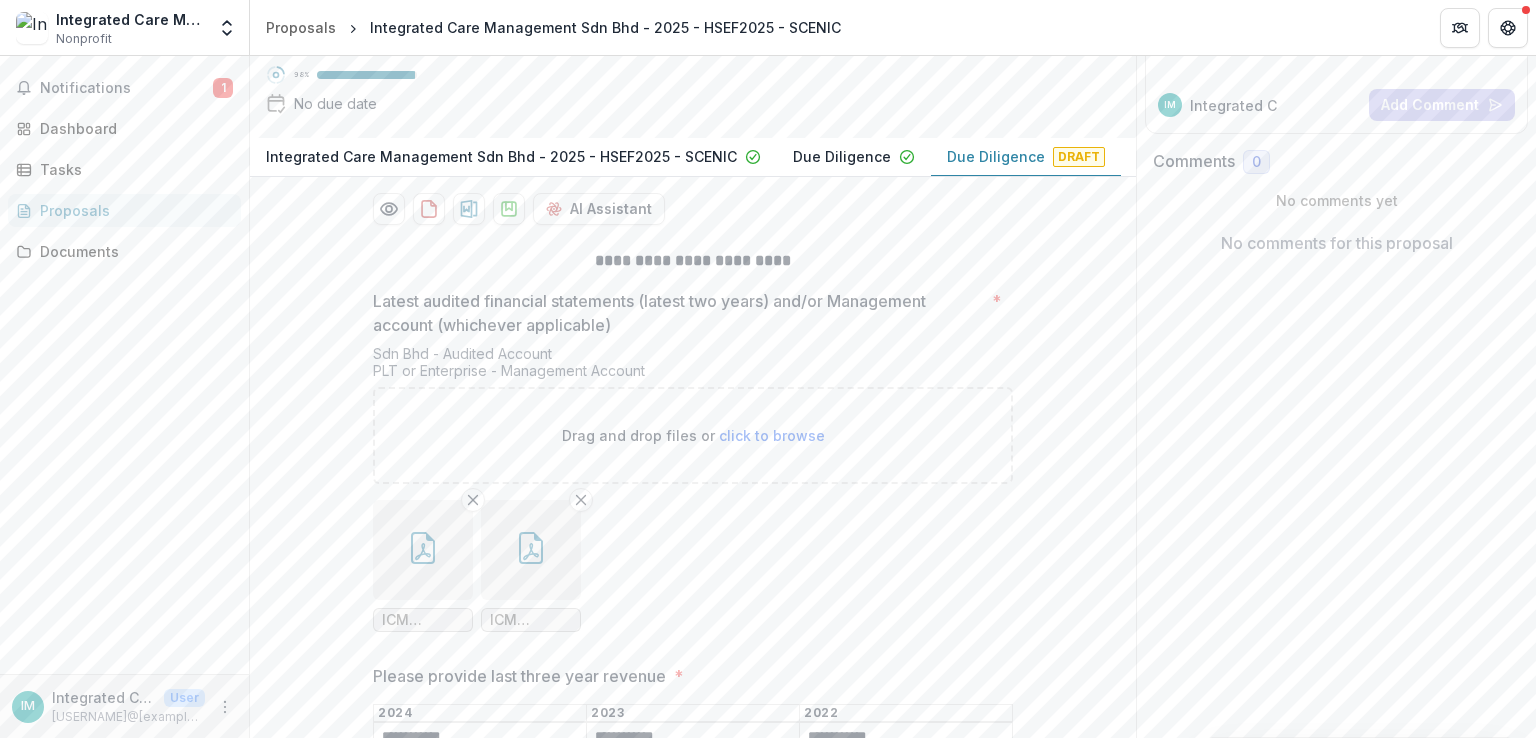 scroll, scrollTop: 497, scrollLeft: 0, axis: vertical 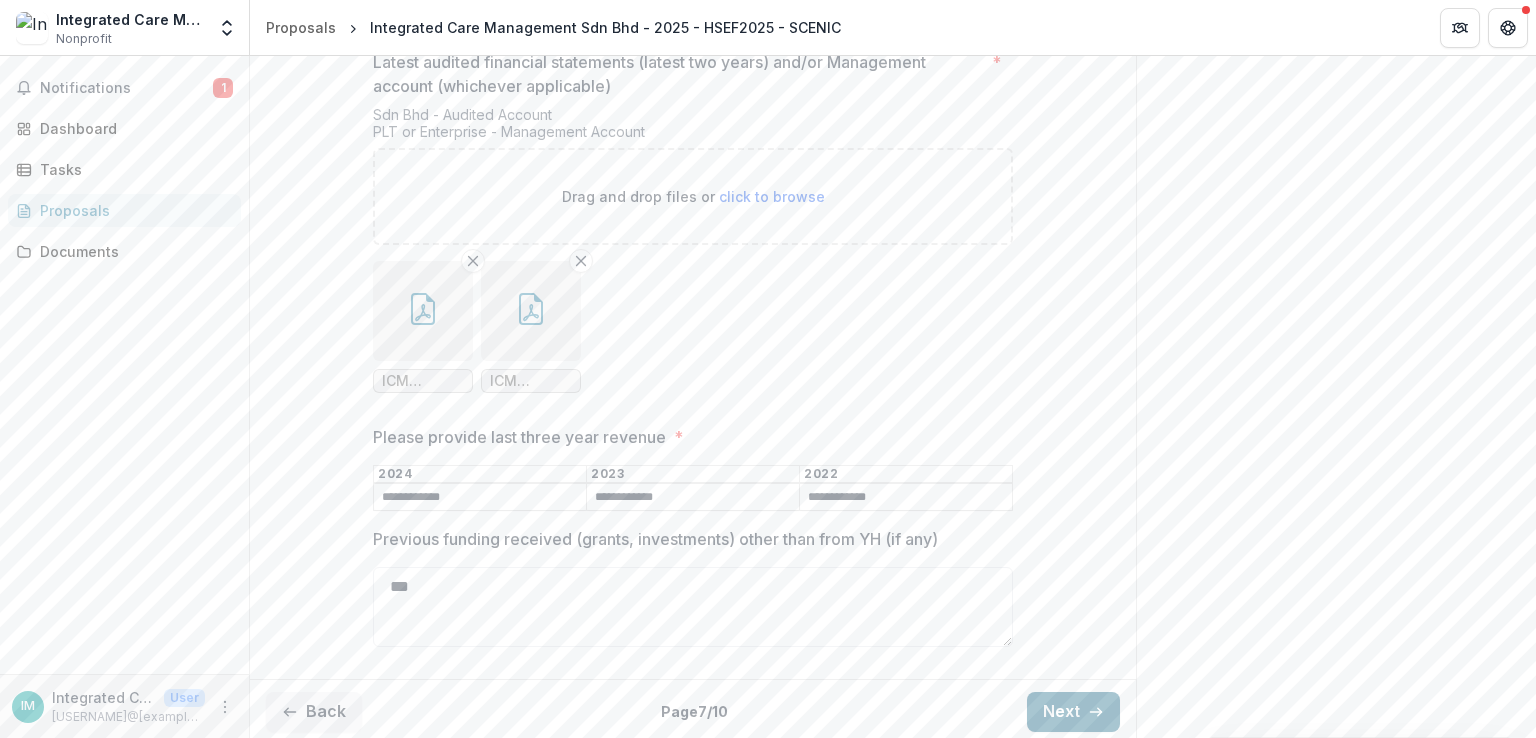 click on "Next" at bounding box center (1073, 712) 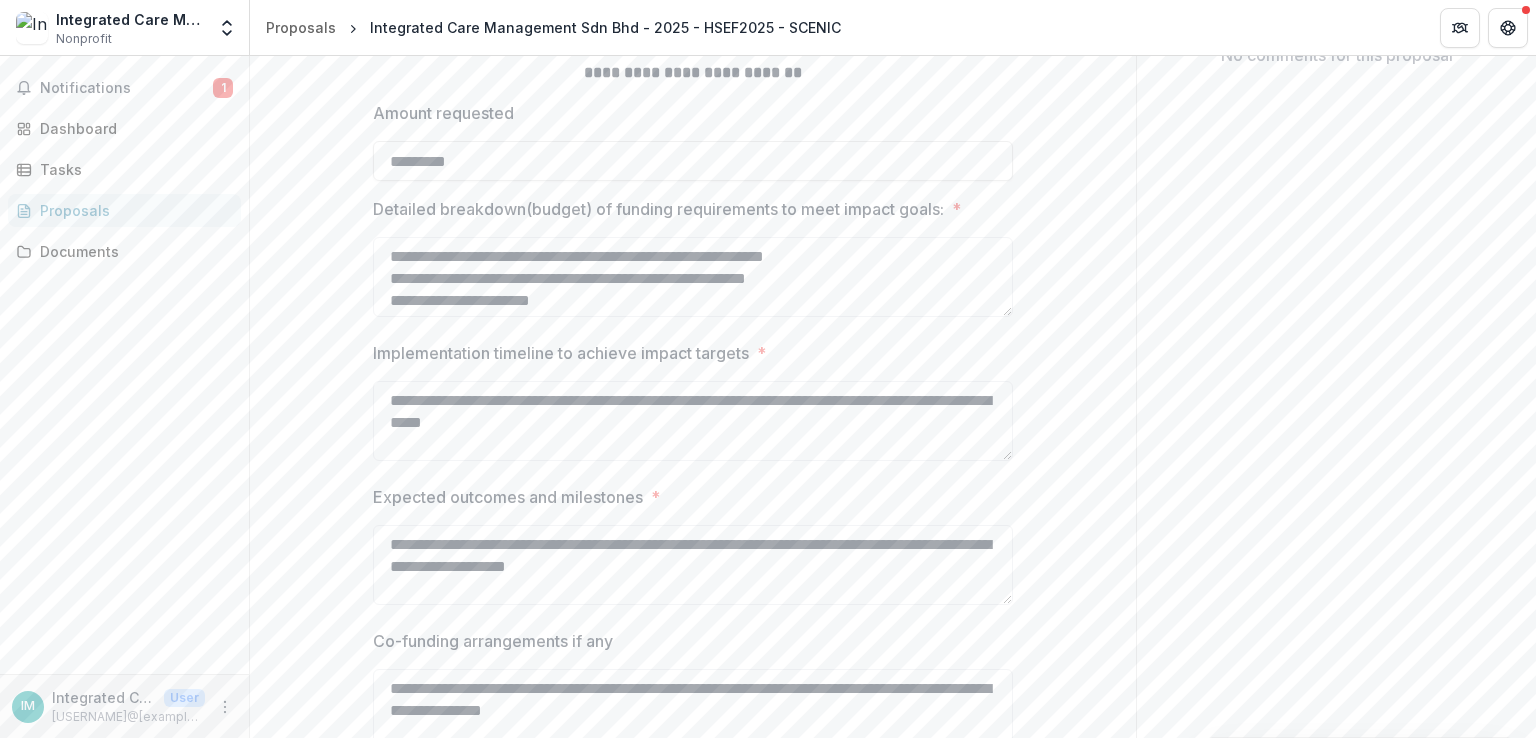 scroll, scrollTop: 552, scrollLeft: 0, axis: vertical 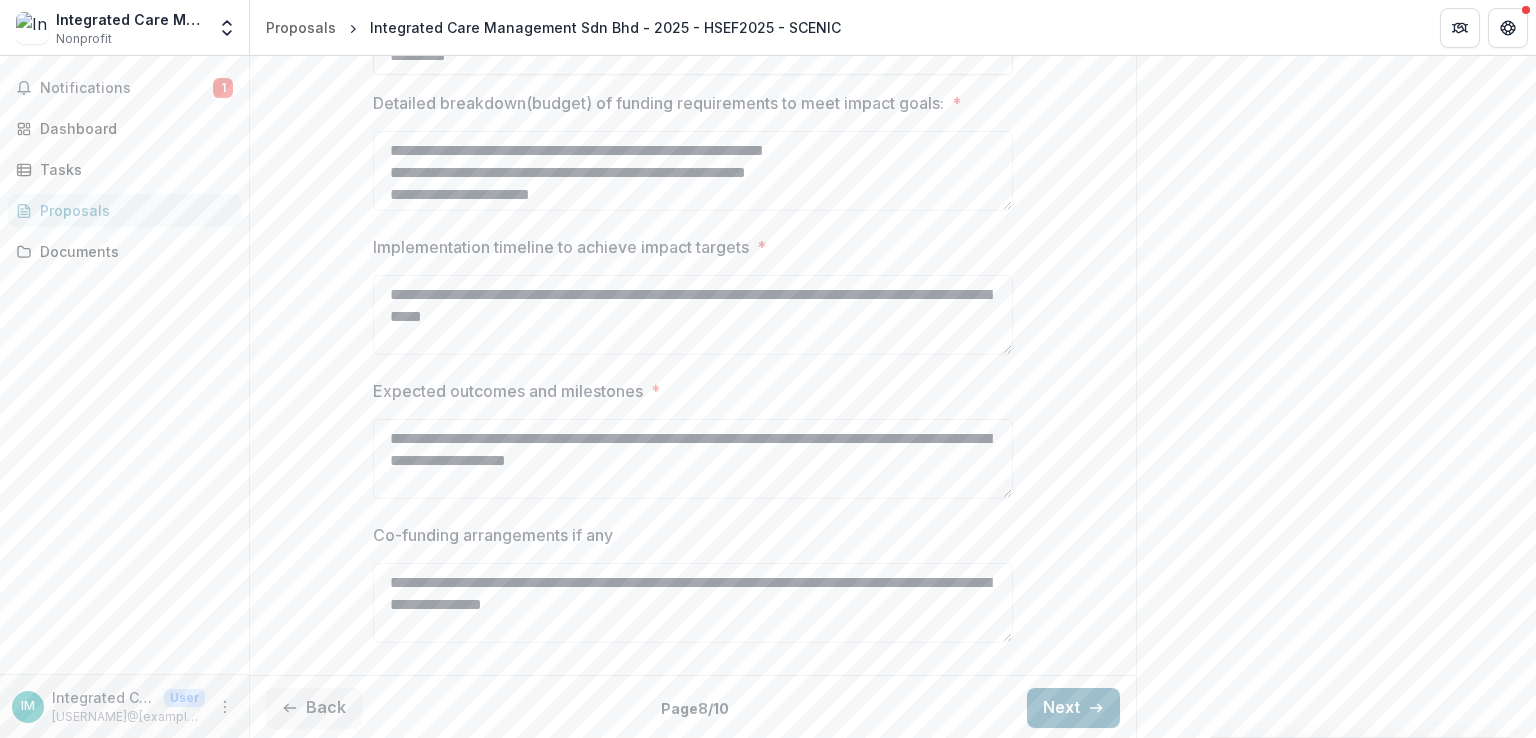 click on "Next" at bounding box center [1073, 708] 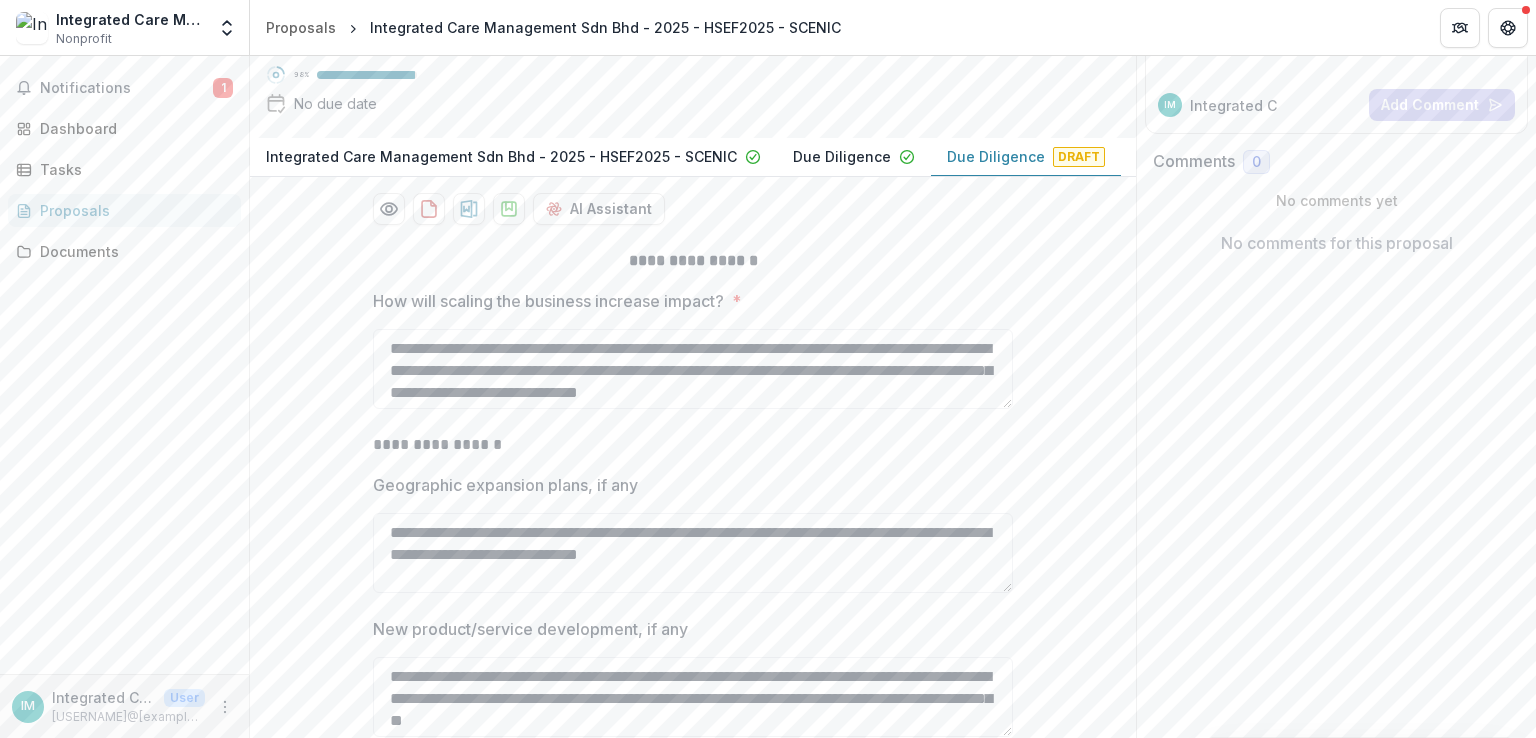 scroll, scrollTop: 496, scrollLeft: 0, axis: vertical 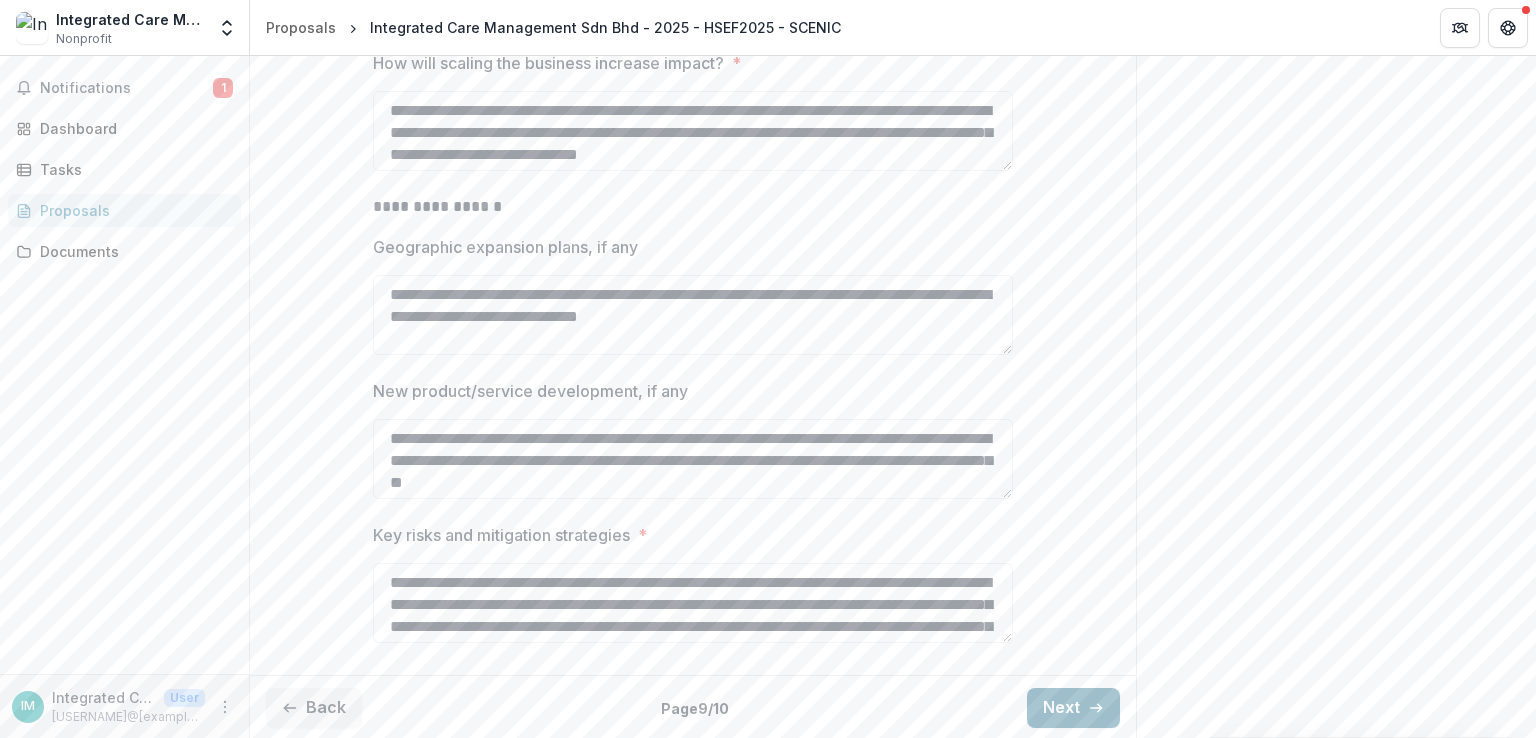 click on "Next" at bounding box center (1073, 708) 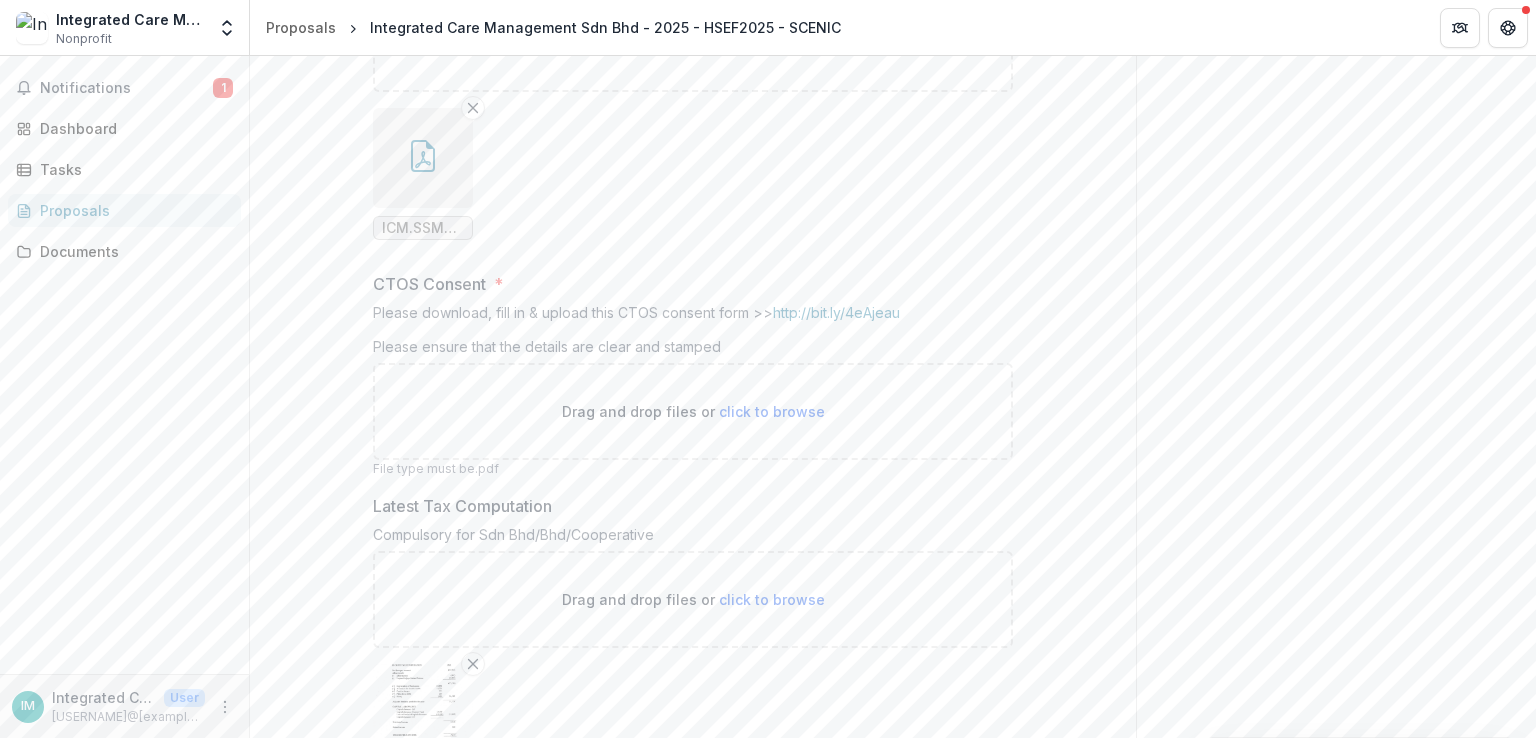 scroll, scrollTop: 596, scrollLeft: 0, axis: vertical 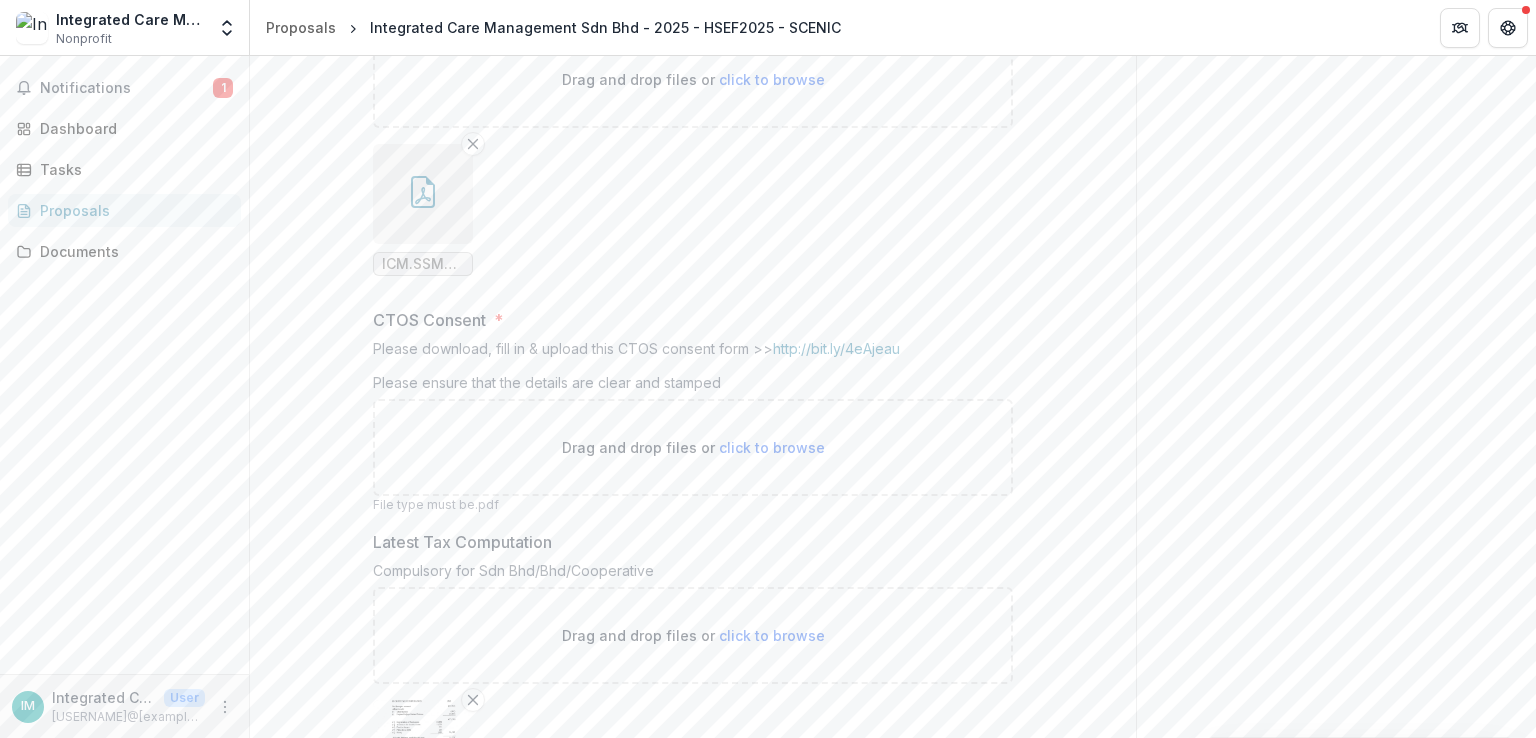 click on "click to browse" at bounding box center [772, 447] 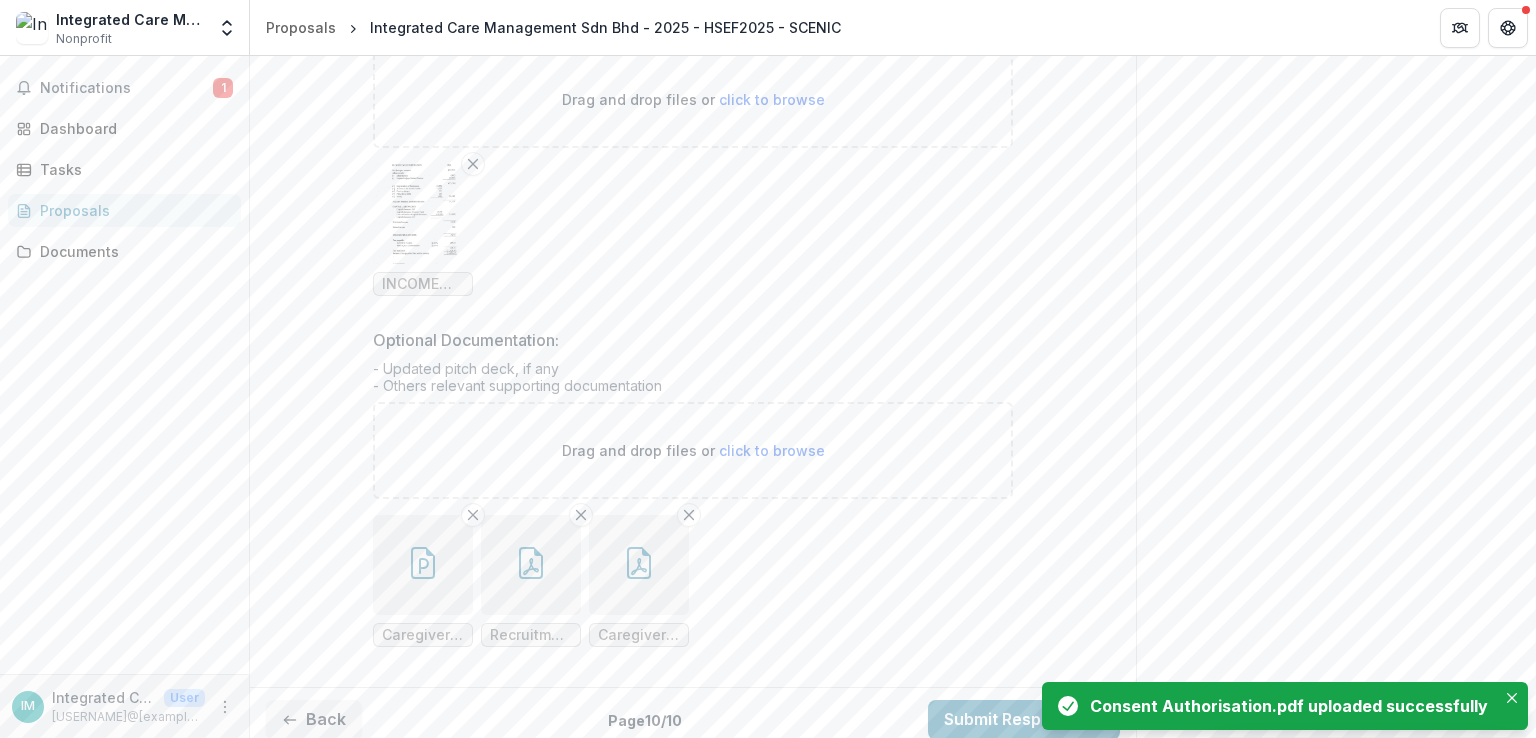 scroll, scrollTop: 1304, scrollLeft: 0, axis: vertical 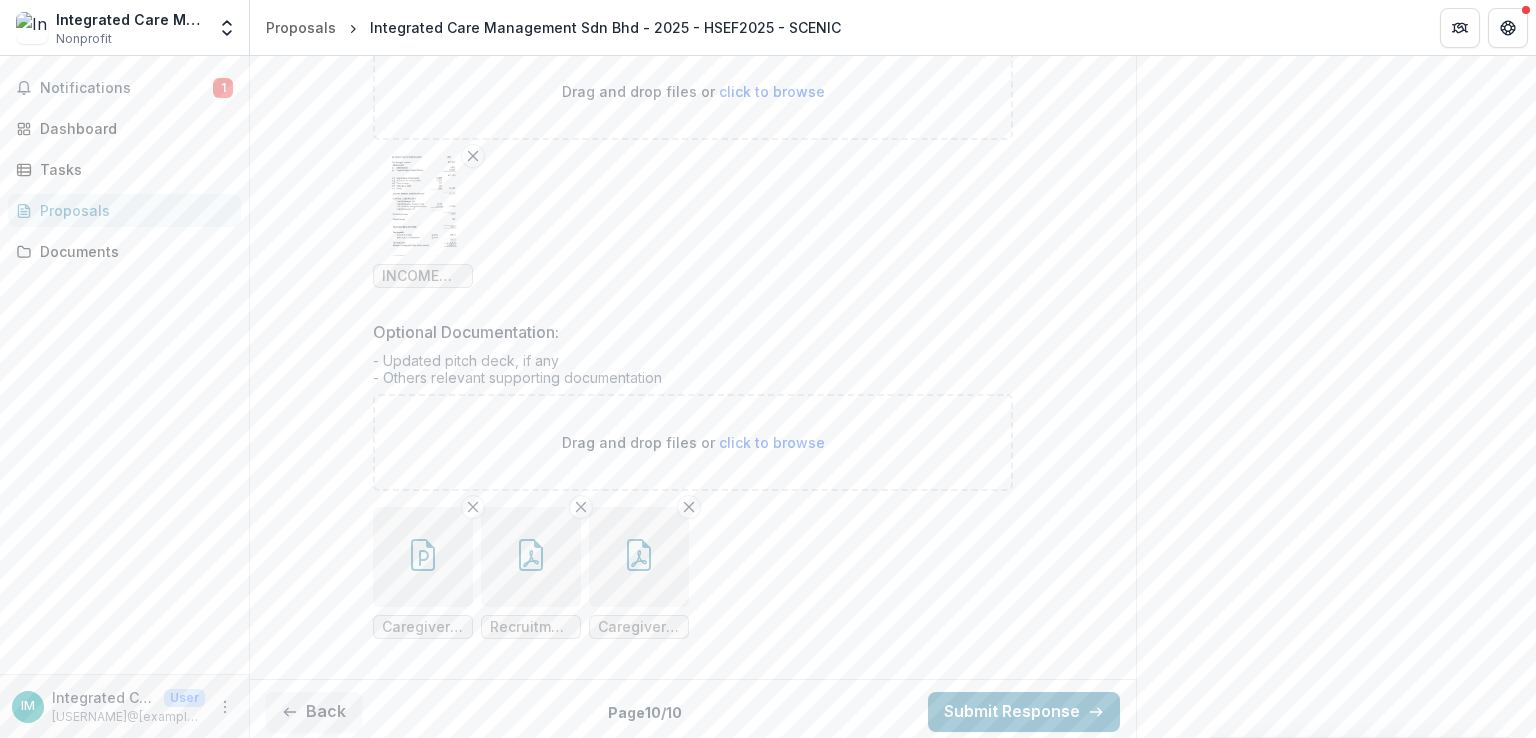 click on "Notifications 1 Dashboard Tasks Proposals Documents" at bounding box center [124, 365] 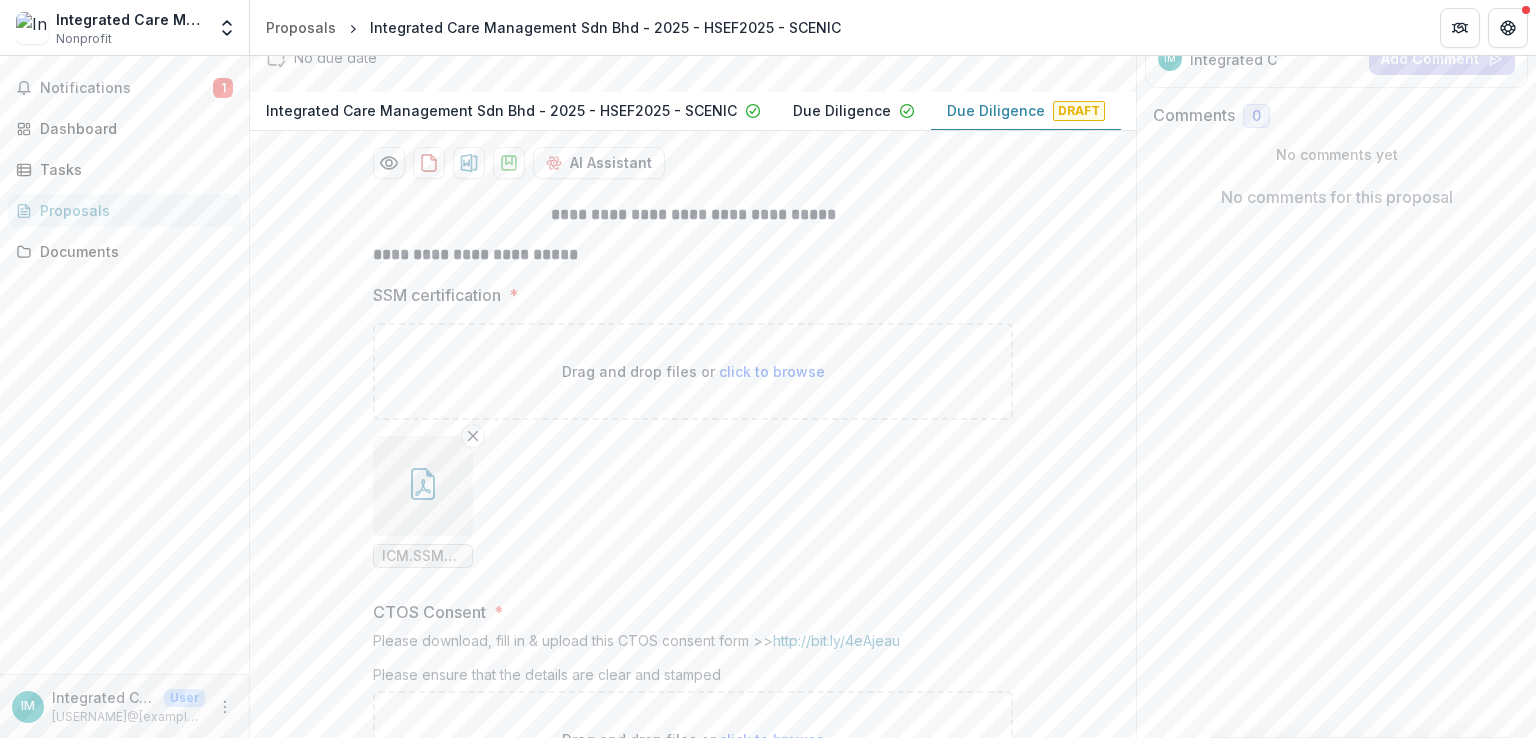 scroll, scrollTop: 0, scrollLeft: 0, axis: both 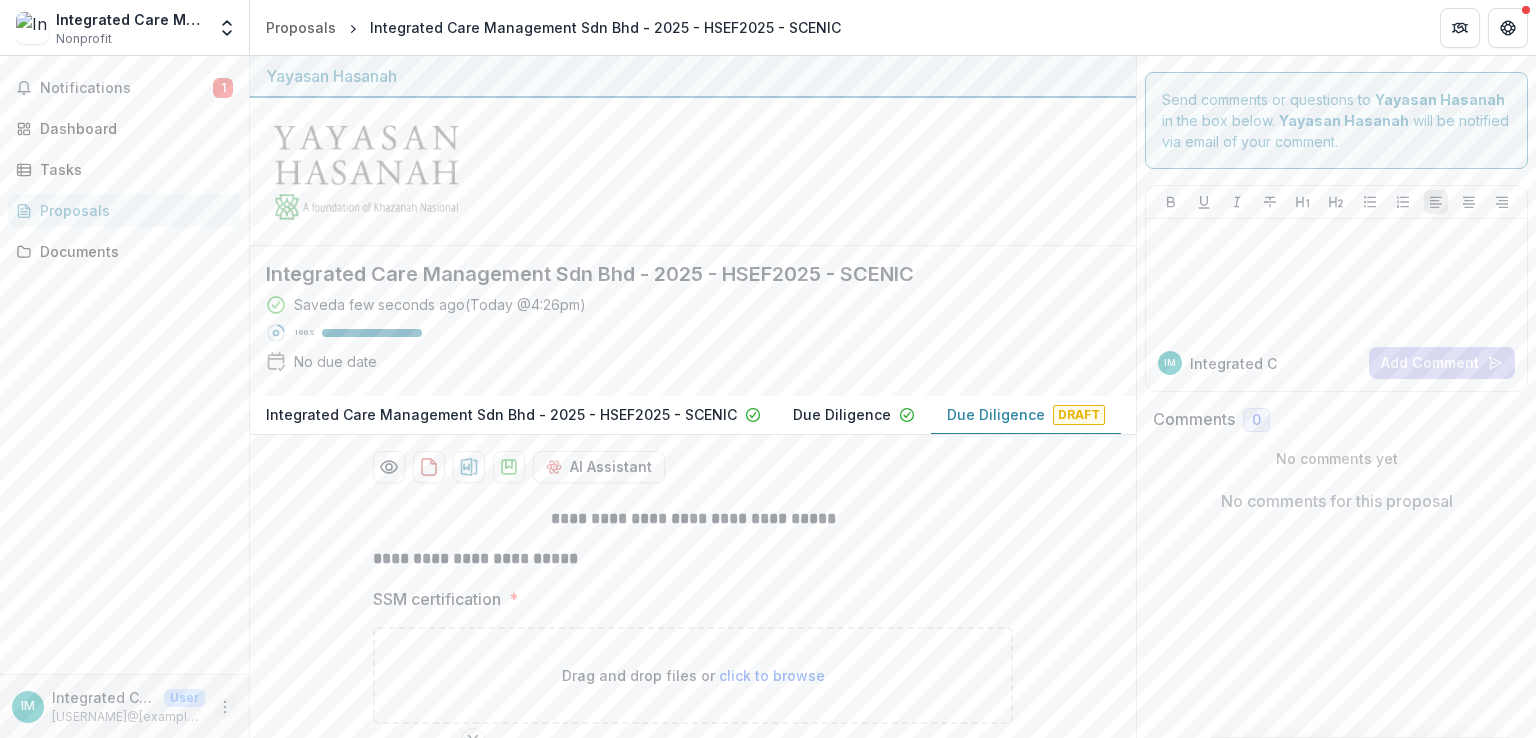 click 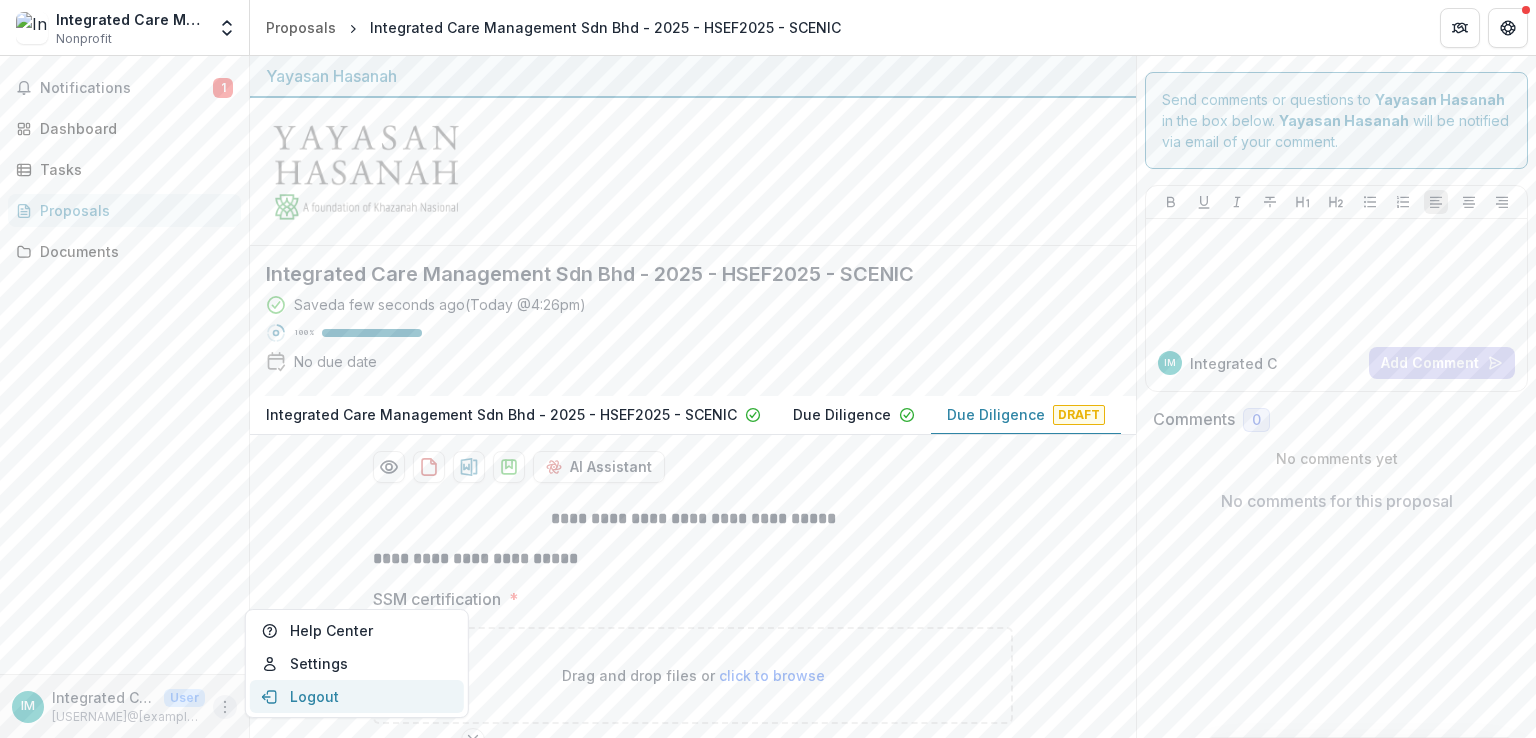 click on "Logout" at bounding box center (357, 696) 